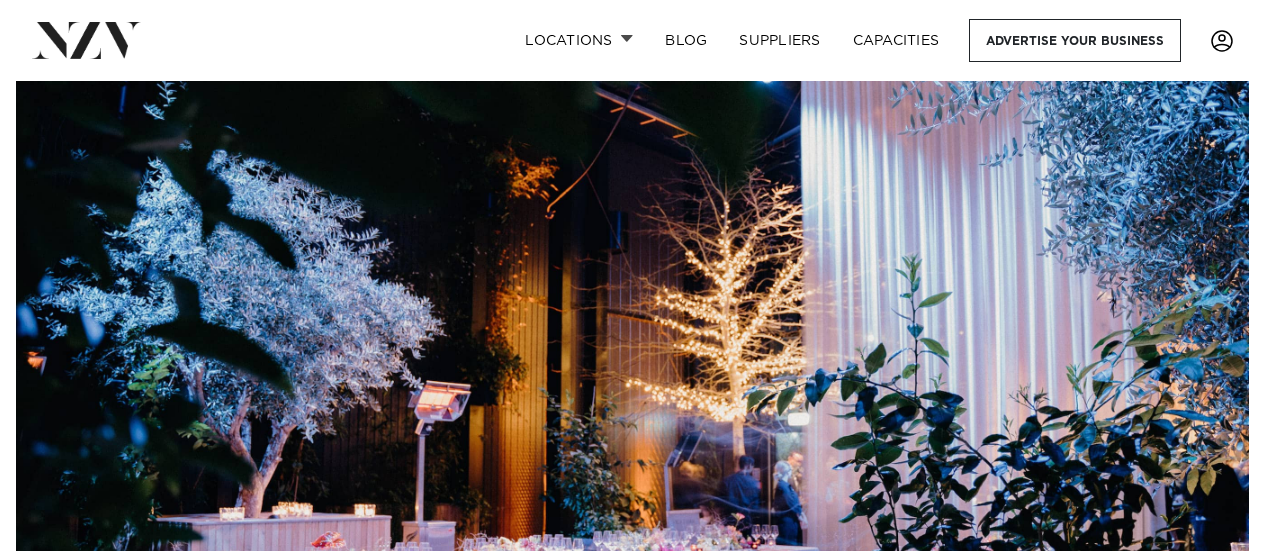 scroll, scrollTop: 0, scrollLeft: 0, axis: both 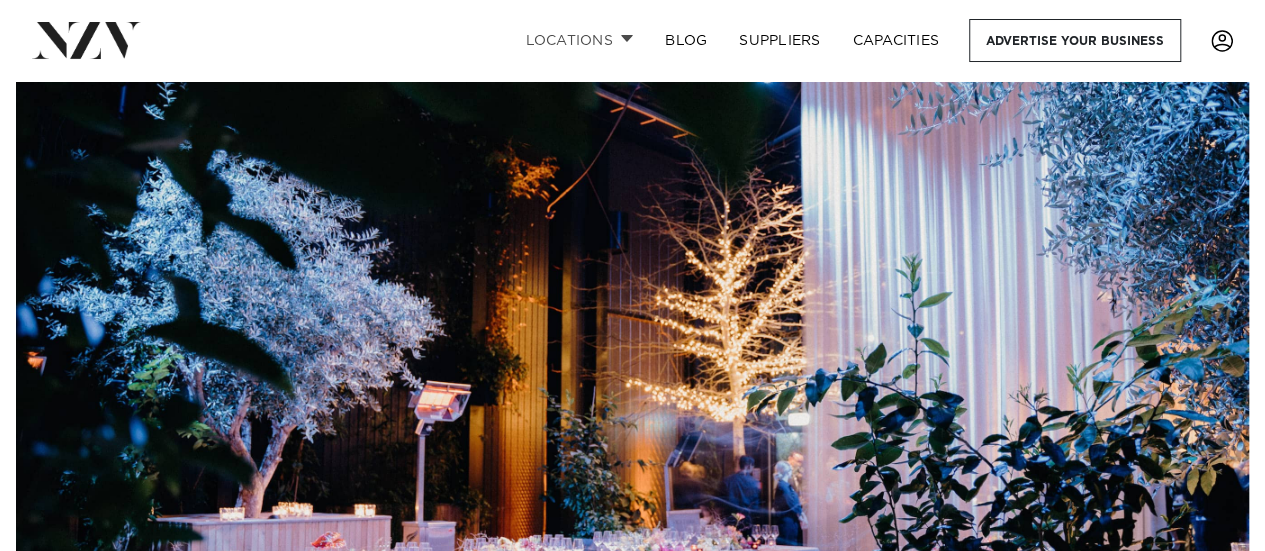 click on "Locations" at bounding box center [579, 40] 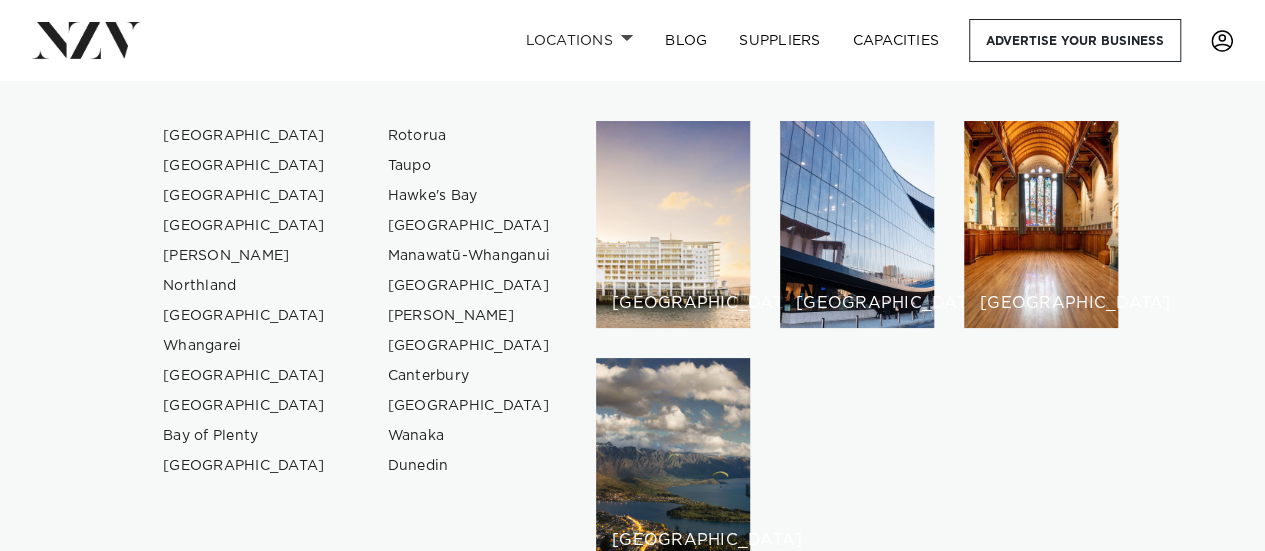 click on "Locations" at bounding box center [579, 40] 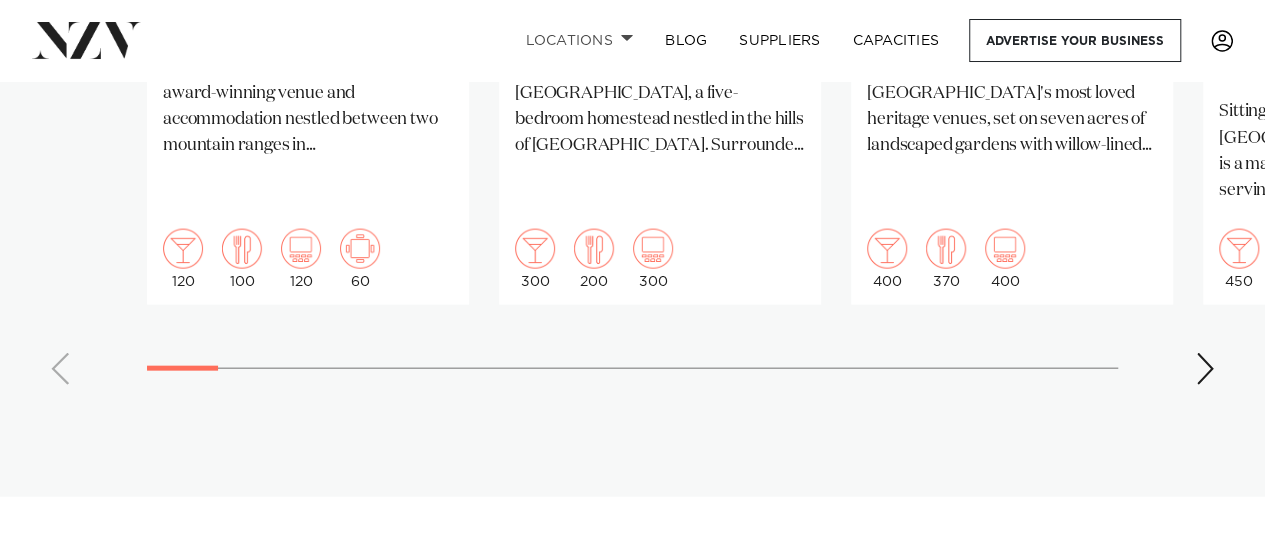 scroll, scrollTop: 2115, scrollLeft: 0, axis: vertical 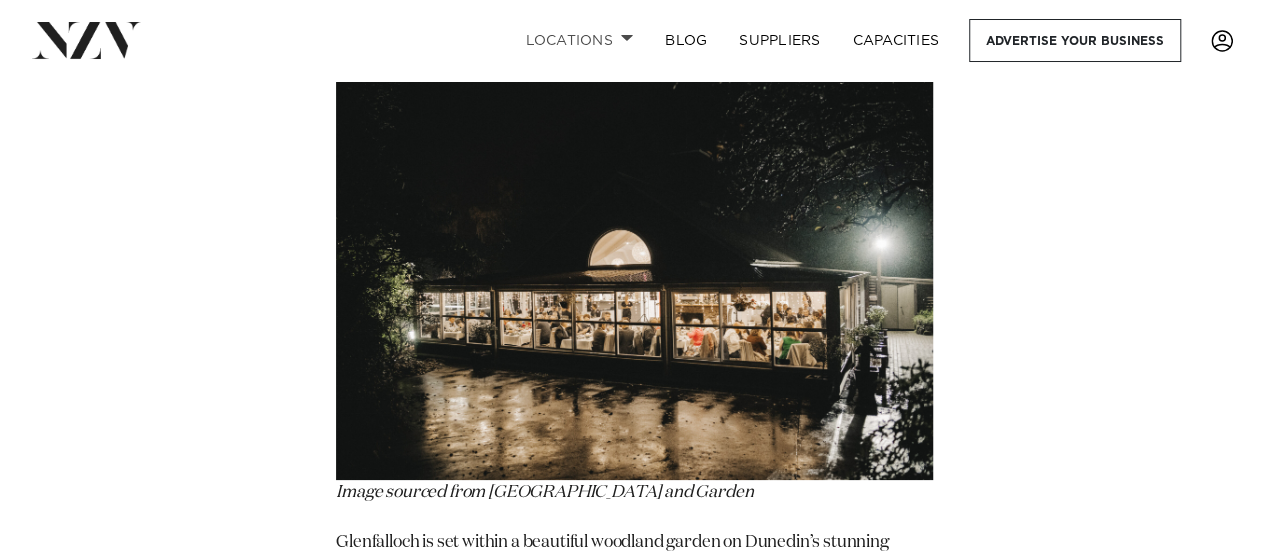 click on "Locations" at bounding box center (579, 40) 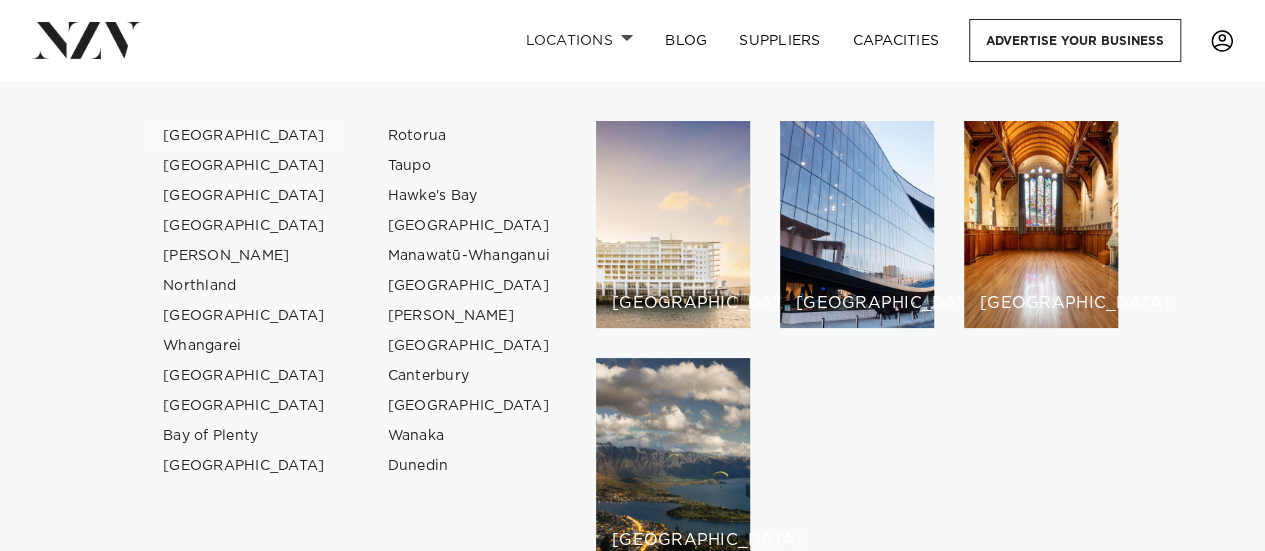 click on "[GEOGRAPHIC_DATA]" at bounding box center [244, 136] 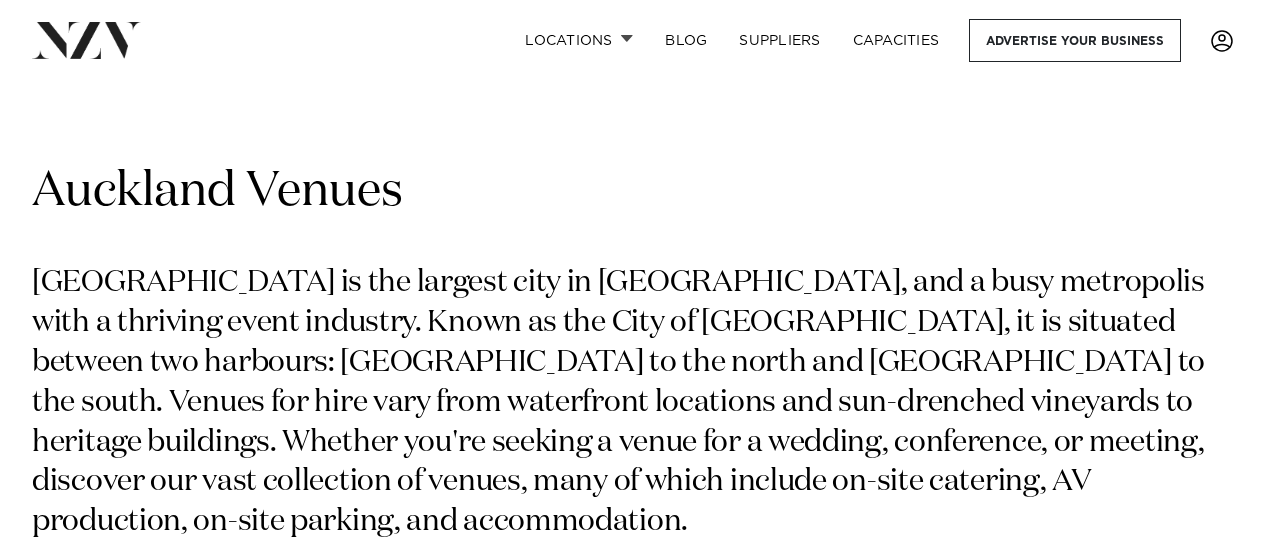 scroll, scrollTop: 0, scrollLeft: 0, axis: both 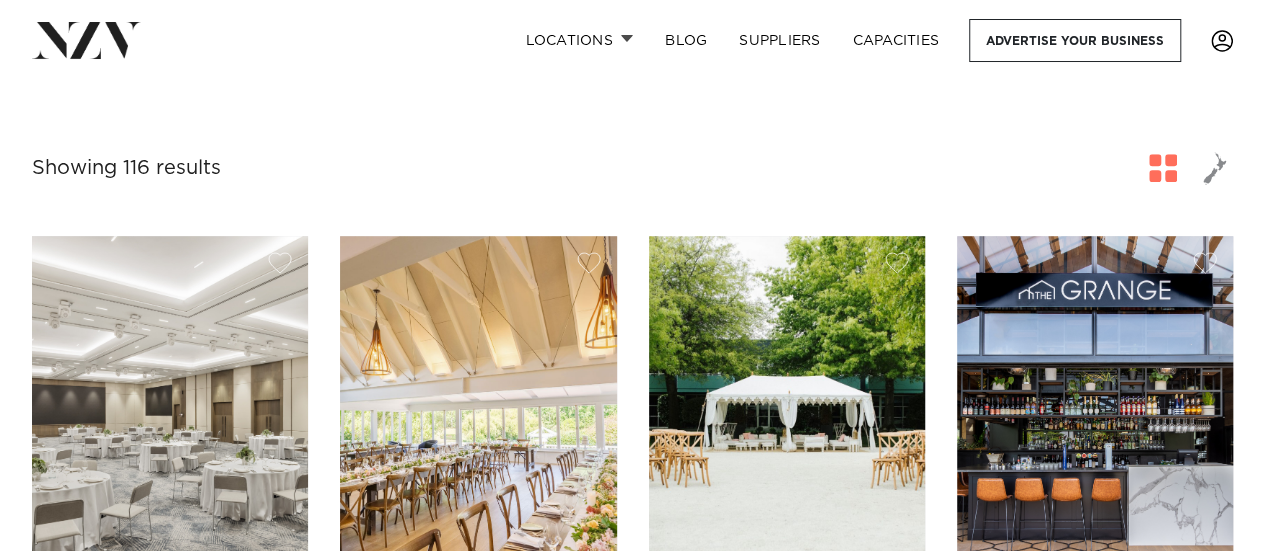click at bounding box center (1163, 168) 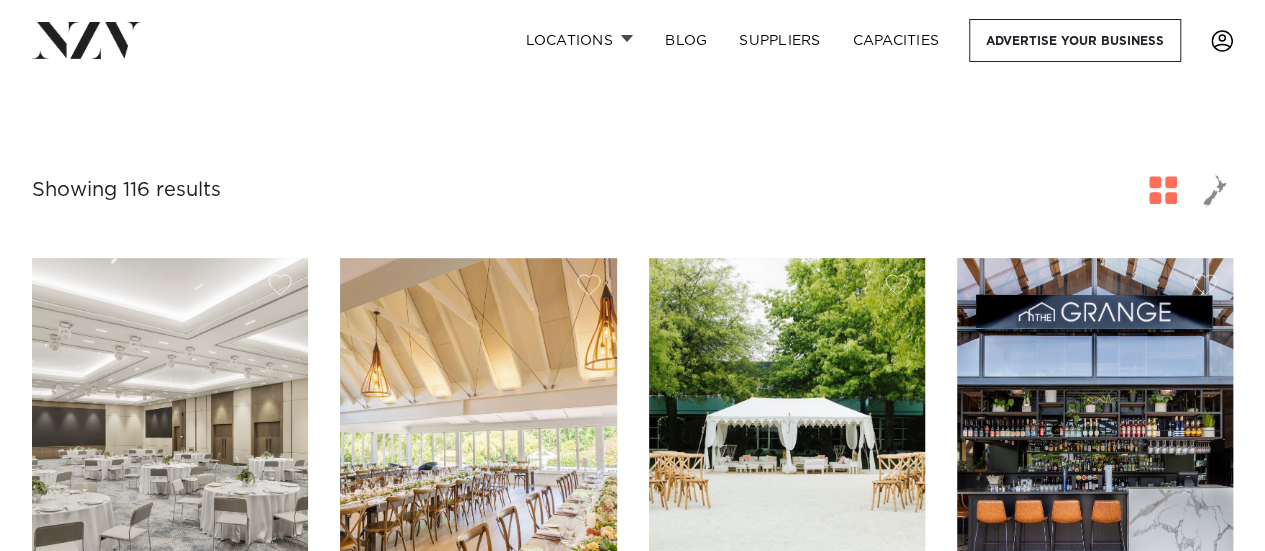 scroll, scrollTop: 615, scrollLeft: 0, axis: vertical 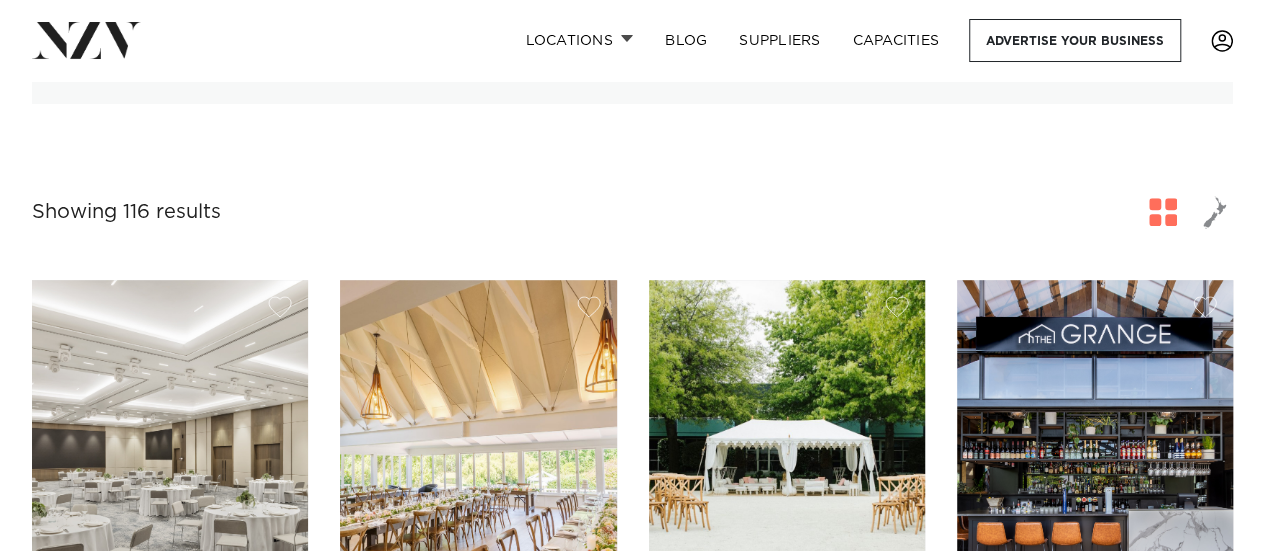 click at bounding box center [1215, 212] 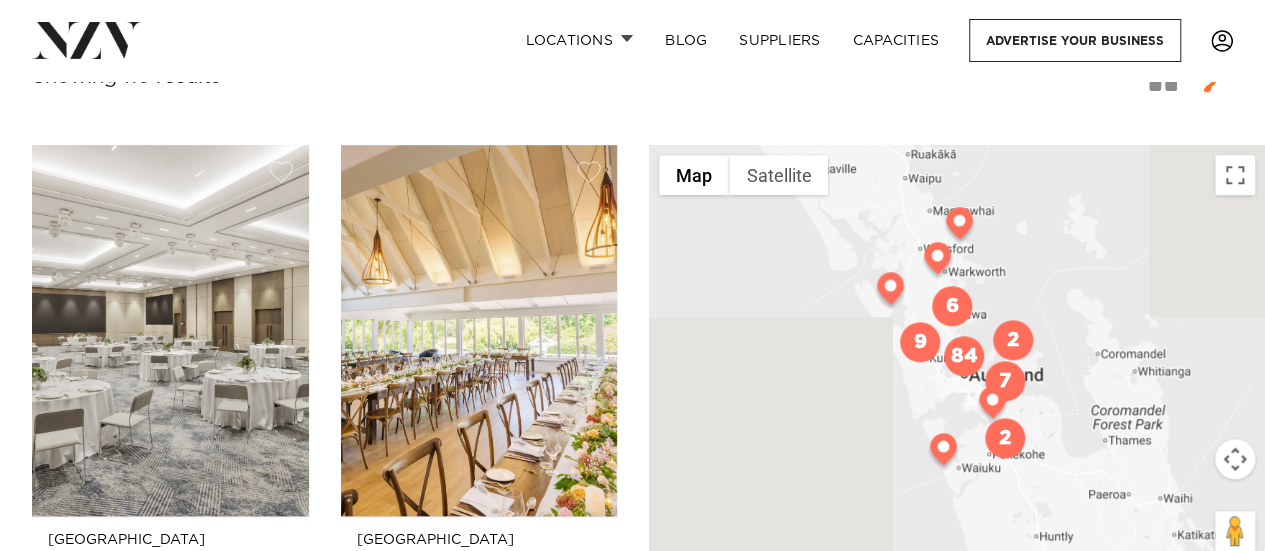 scroll, scrollTop: 821, scrollLeft: 0, axis: vertical 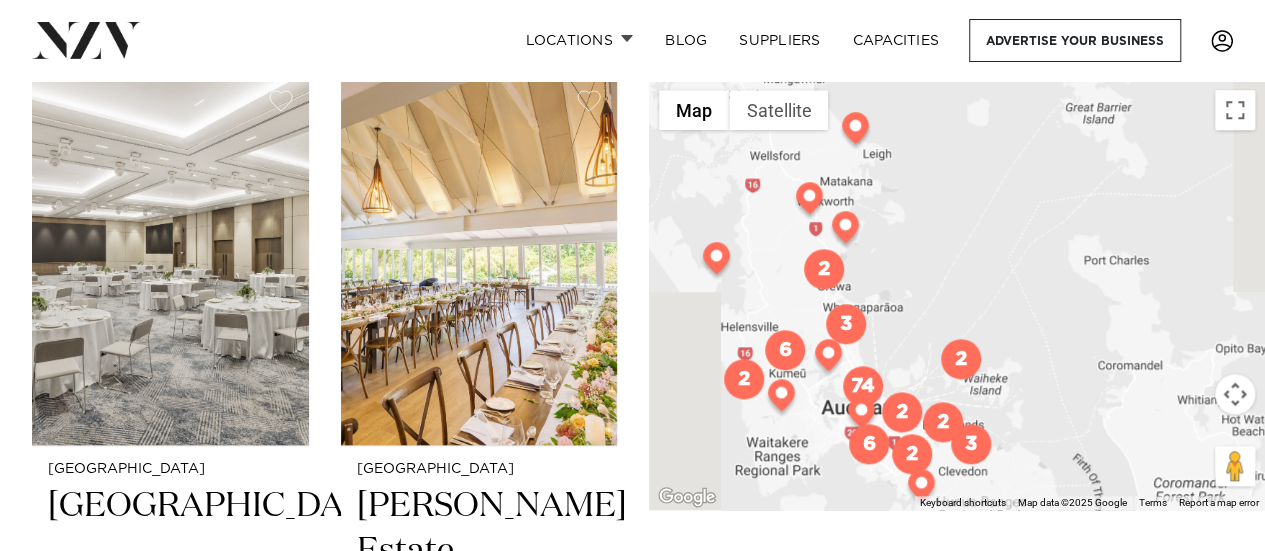 drag, startPoint x: 917, startPoint y: 315, endPoint x: 1041, endPoint y: 227, distance: 152.05263 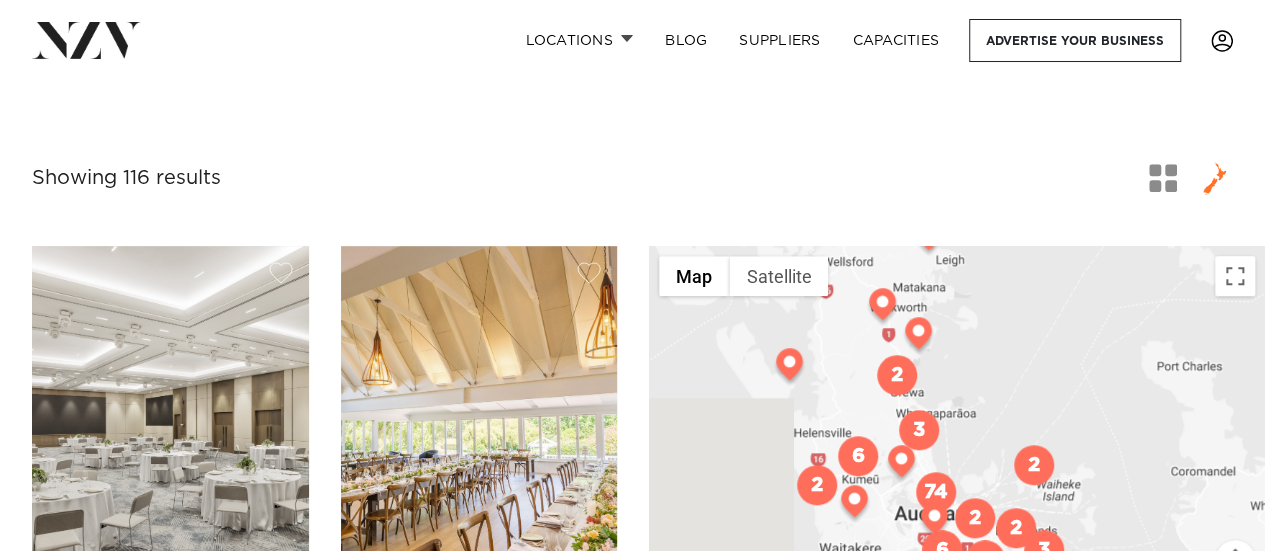 scroll, scrollTop: 646, scrollLeft: 0, axis: vertical 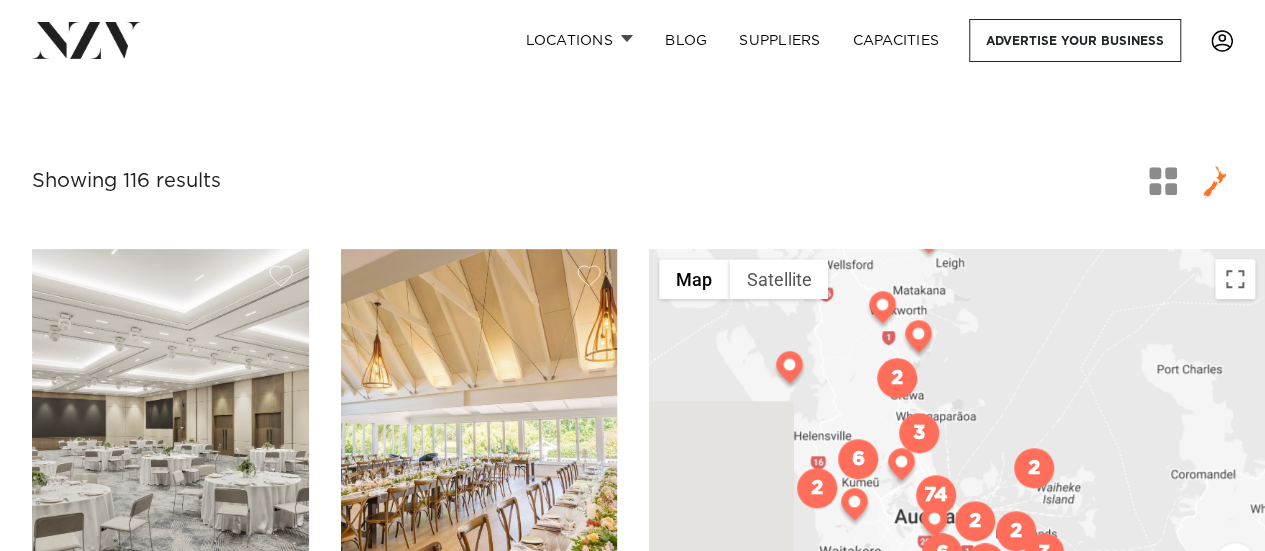 click at bounding box center (1163, 181) 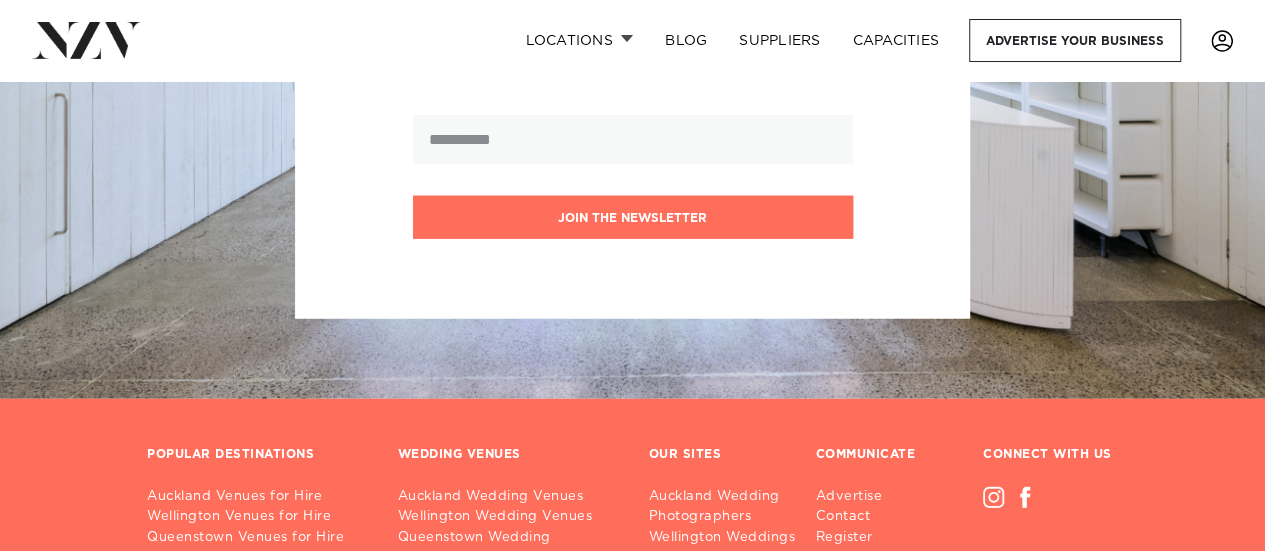 scroll, scrollTop: 24762, scrollLeft: 0, axis: vertical 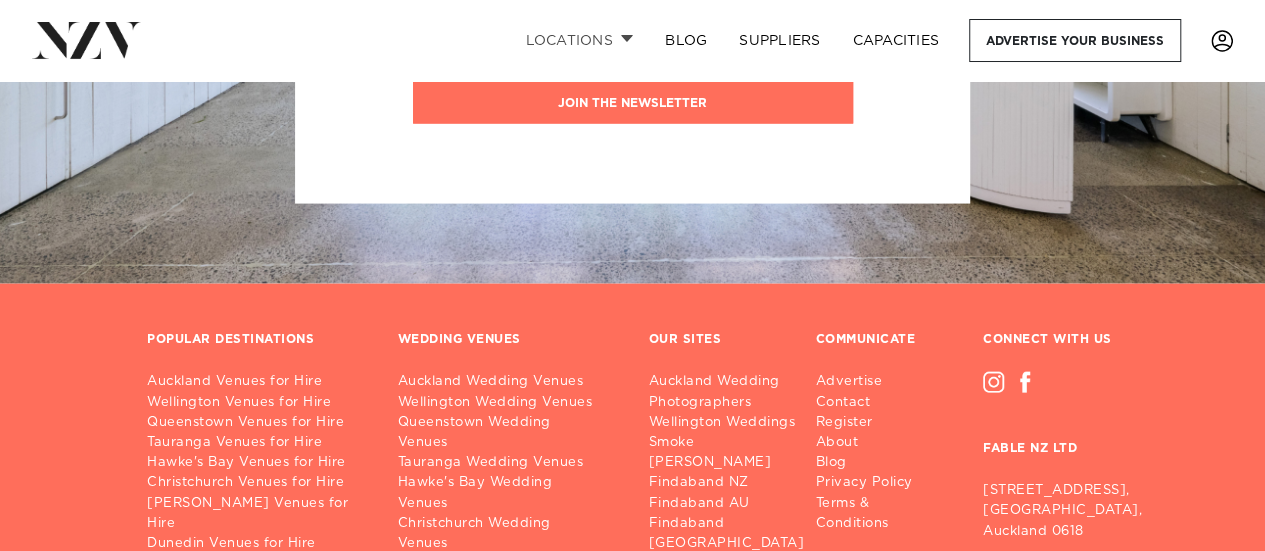 click on "Locations" at bounding box center (579, 40) 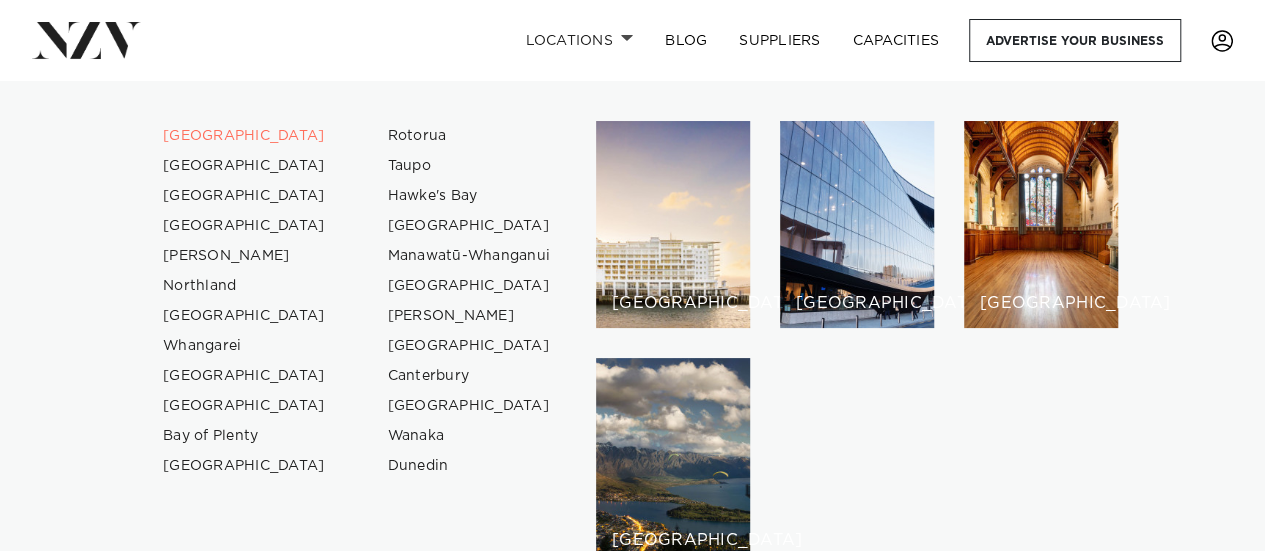 click on "Locations" at bounding box center [579, 40] 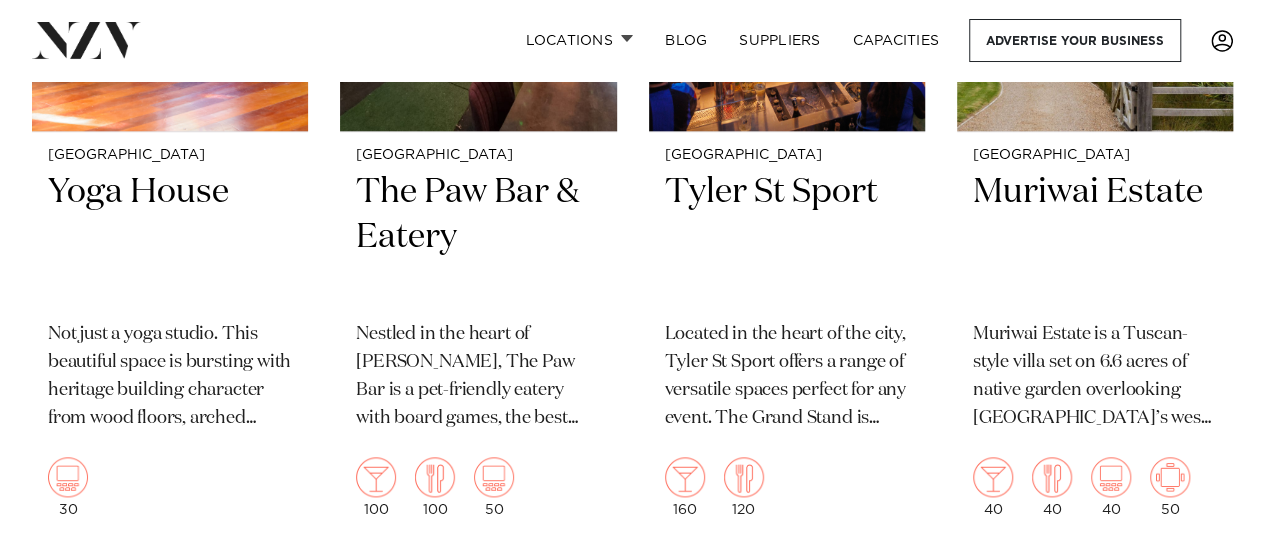 scroll, scrollTop: 23683, scrollLeft: 0, axis: vertical 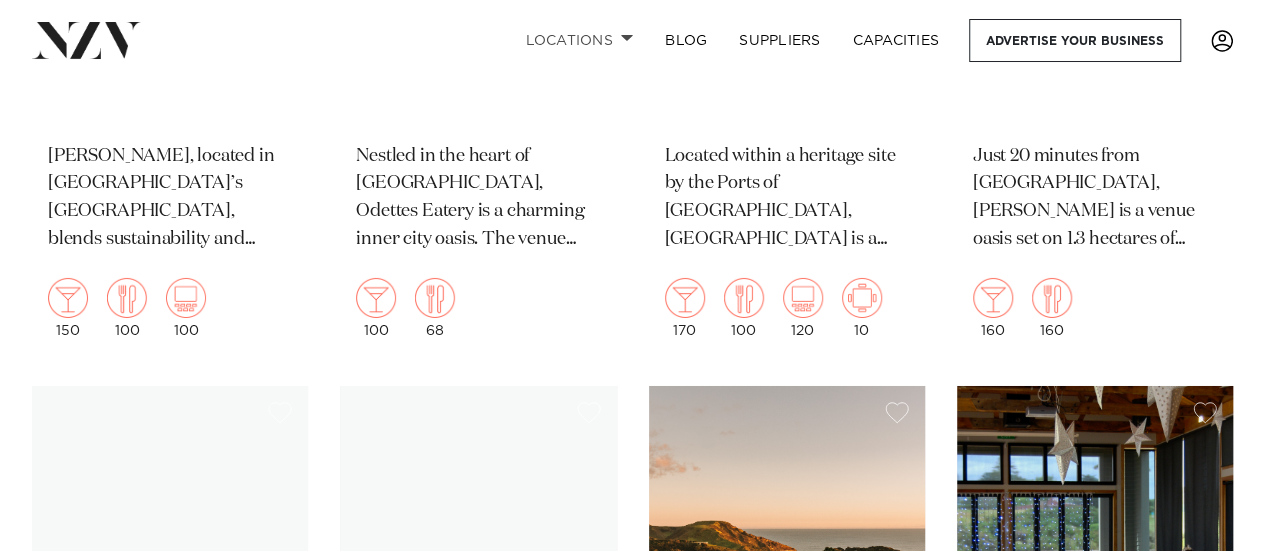 click on "Locations" at bounding box center [579, 40] 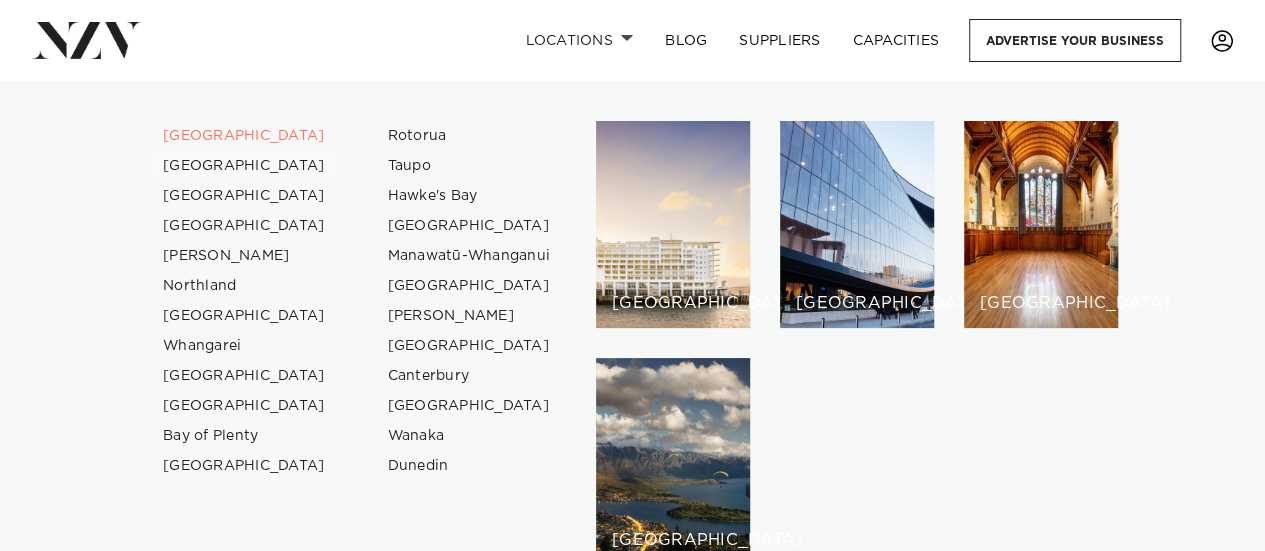click on "[GEOGRAPHIC_DATA]" at bounding box center [244, 166] 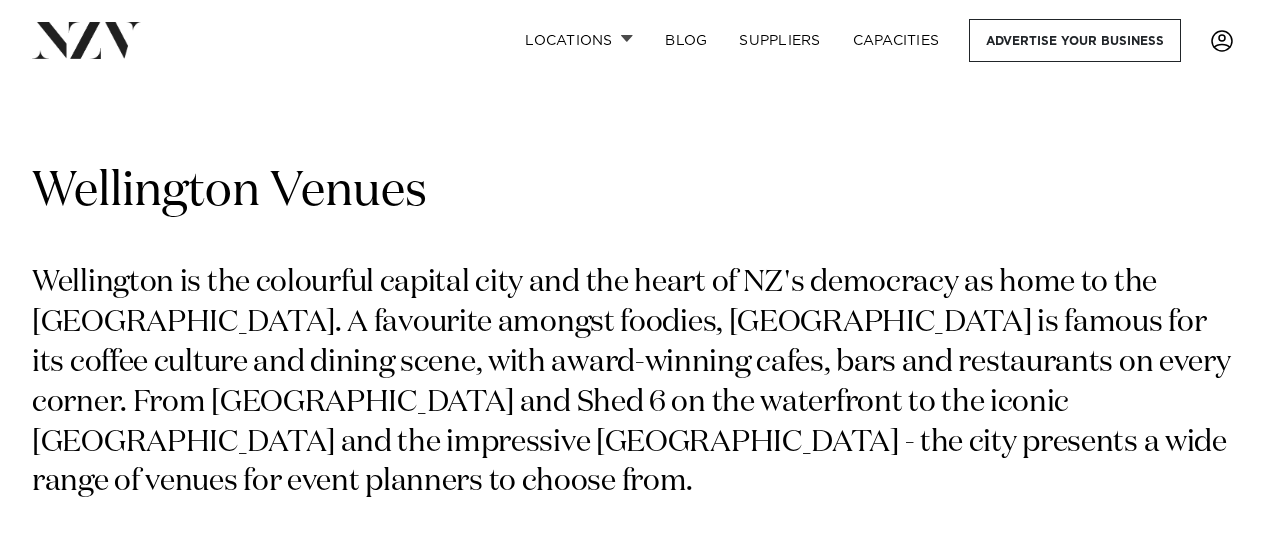 scroll, scrollTop: 0, scrollLeft: 0, axis: both 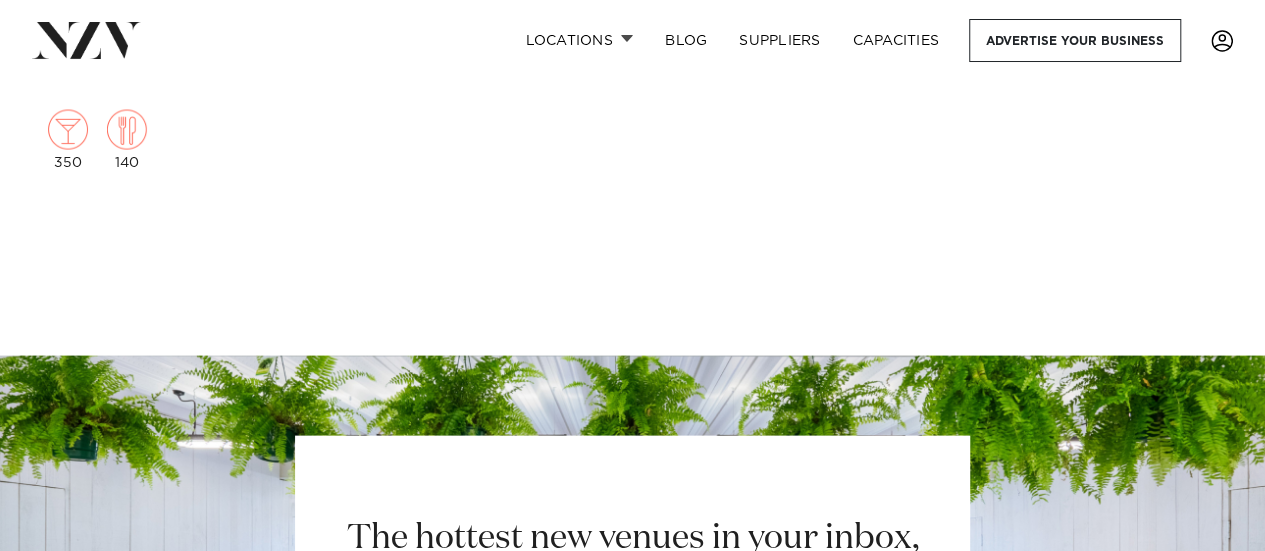 drag, startPoint x: 1275, startPoint y: 29, endPoint x: 1262, endPoint y: 485, distance: 456.18527 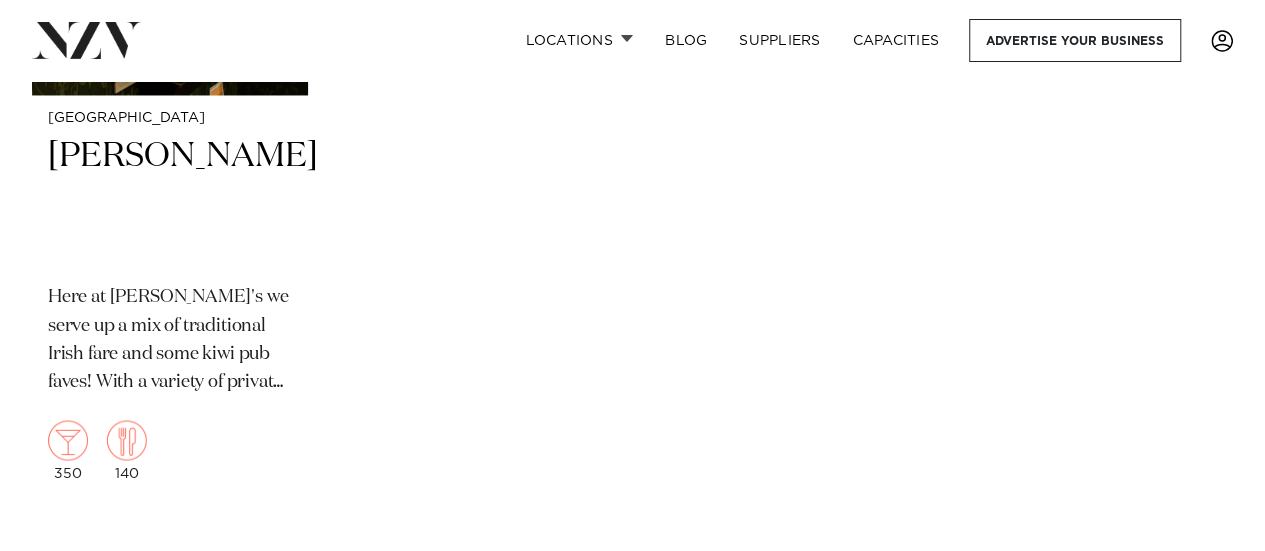 scroll, scrollTop: 9154, scrollLeft: 0, axis: vertical 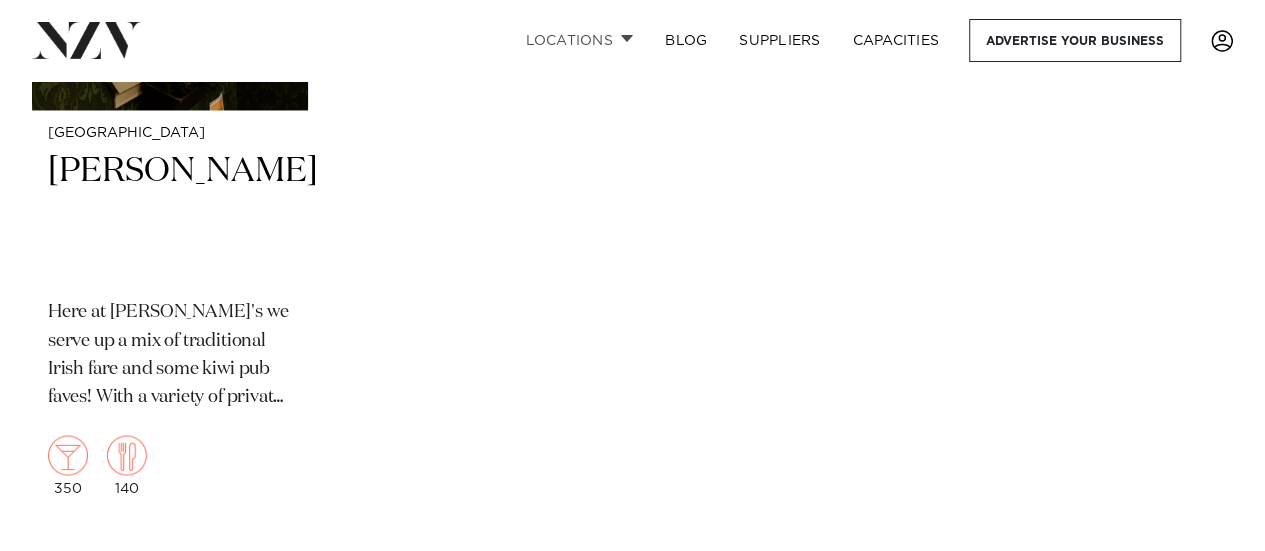 click on "Locations" at bounding box center (579, 40) 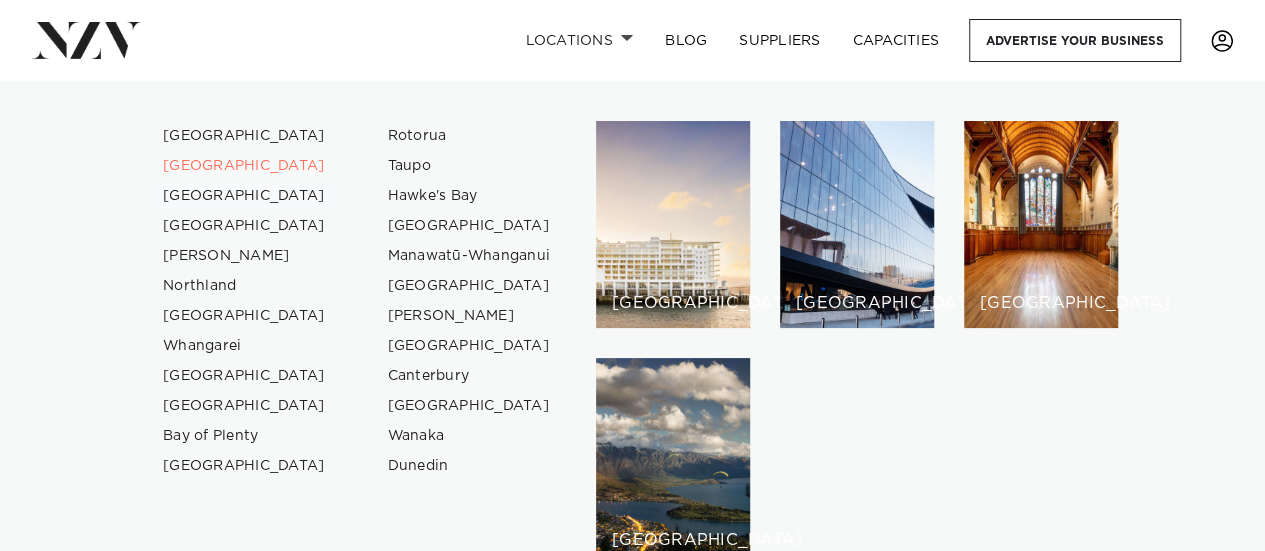 click on "[GEOGRAPHIC_DATA]" at bounding box center [244, 196] 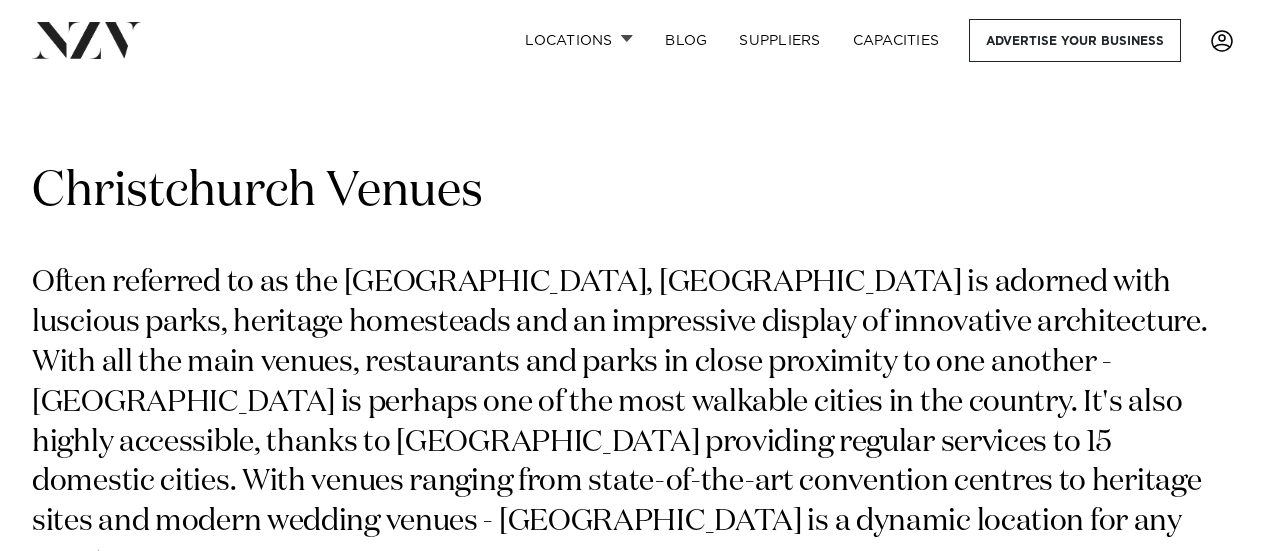 scroll, scrollTop: 0, scrollLeft: 0, axis: both 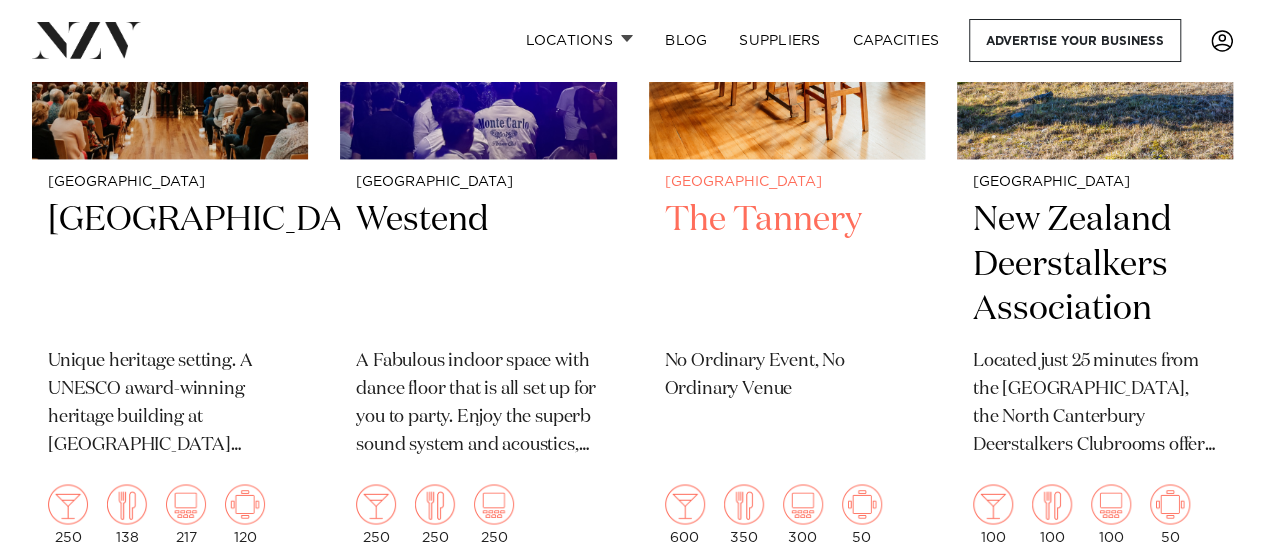 click on "The Tannery" at bounding box center [787, 265] 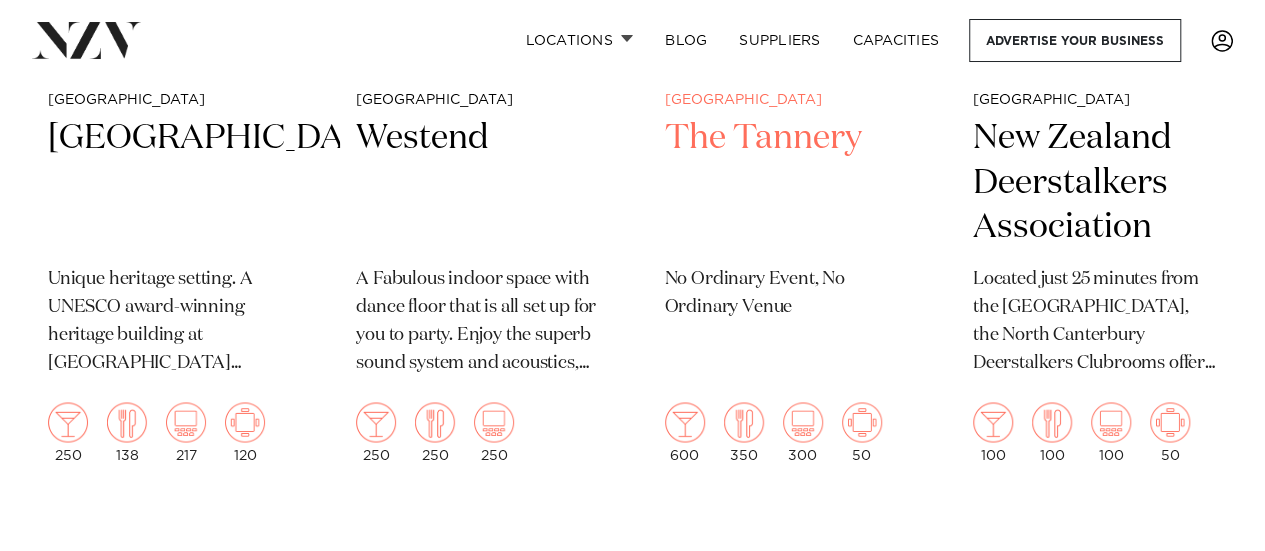 scroll, scrollTop: 5242, scrollLeft: 0, axis: vertical 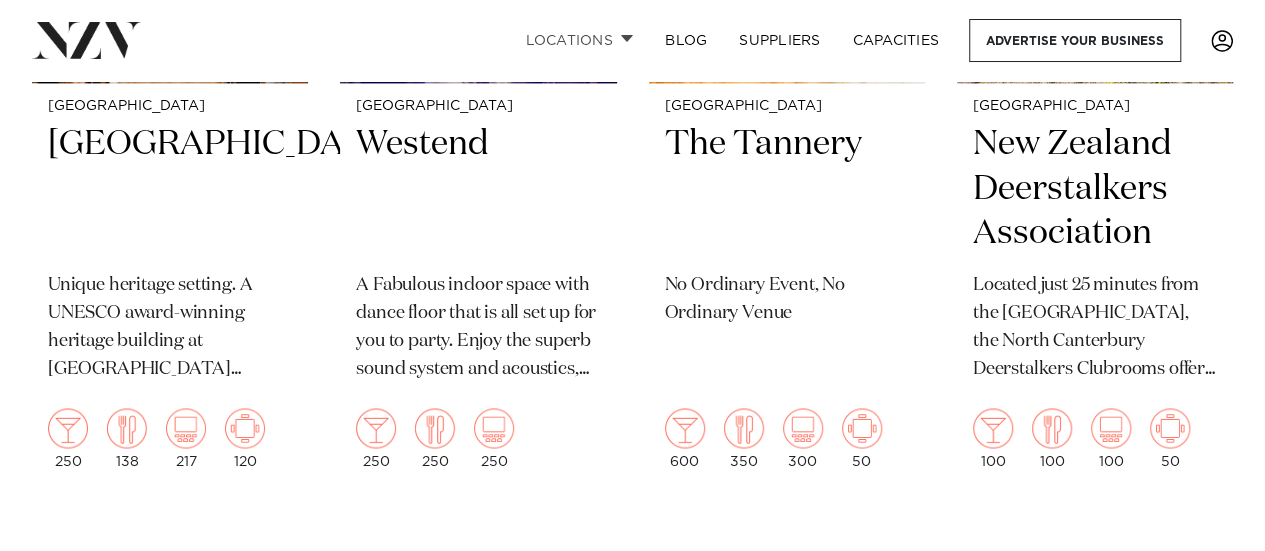 click on "Locations" at bounding box center [579, 40] 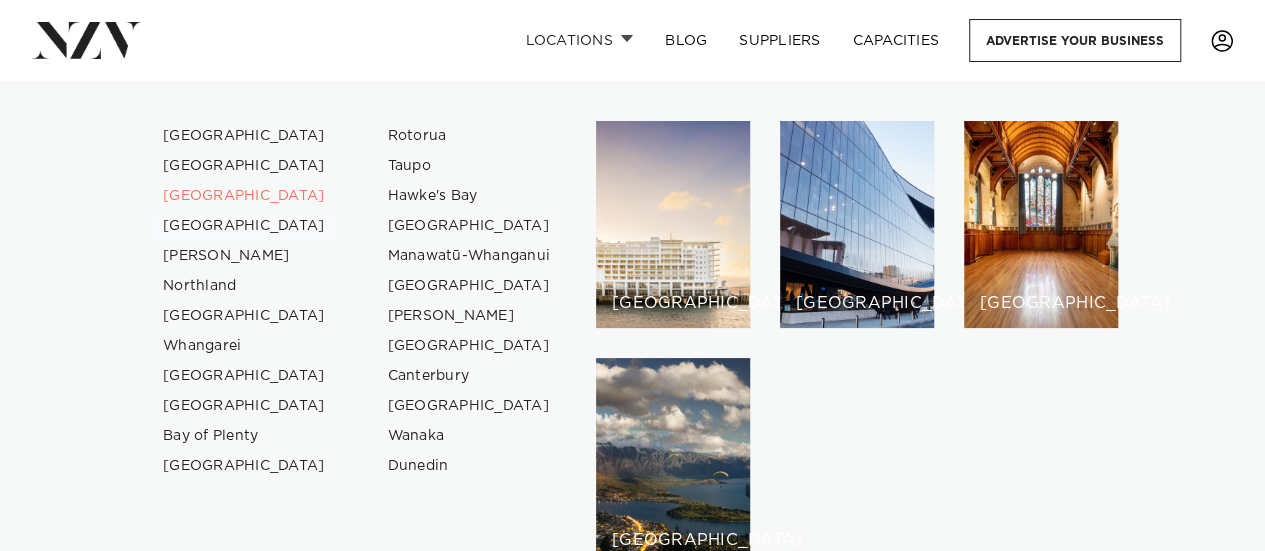 click on "[GEOGRAPHIC_DATA]" at bounding box center [244, 226] 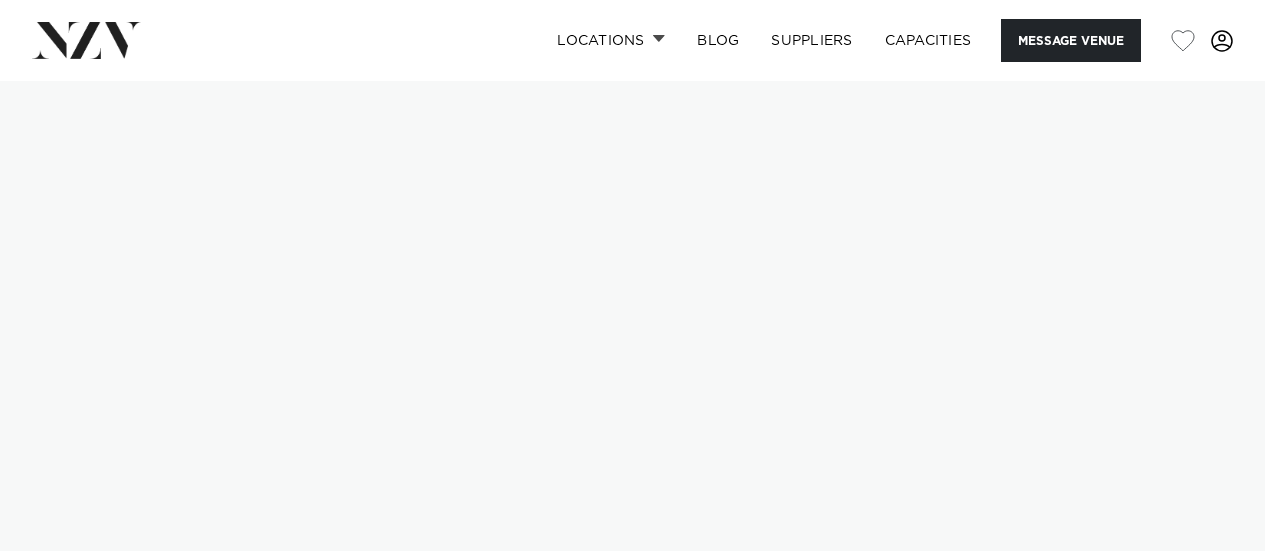 scroll, scrollTop: 0, scrollLeft: 0, axis: both 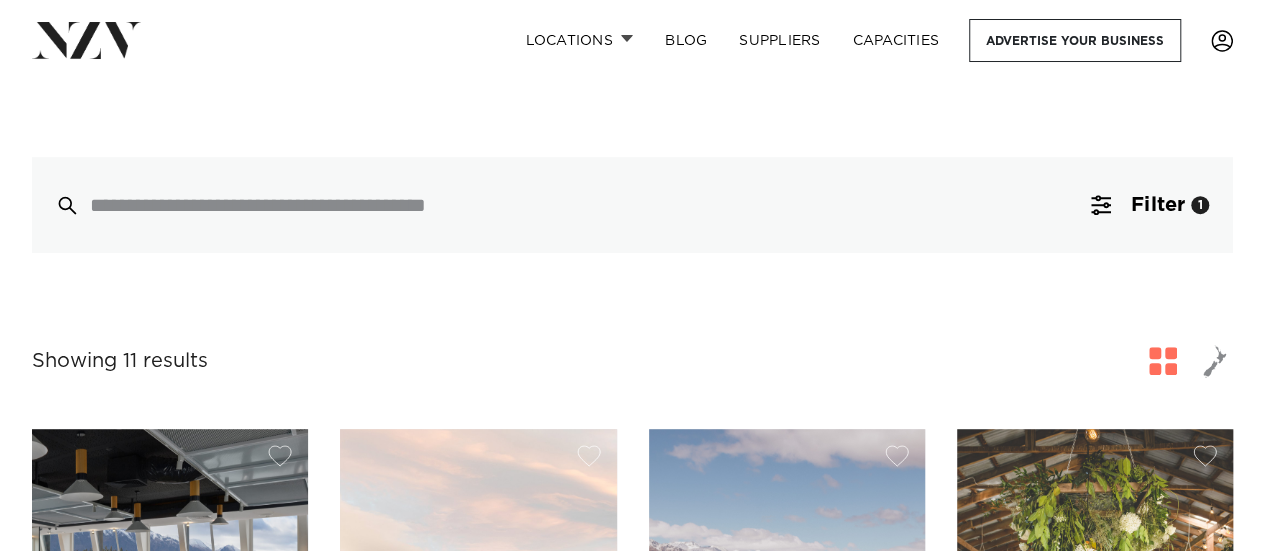 click on "Showing 11 results  for Queenstown Venues
[GEOGRAPHIC_DATA] is the kind of place to write home about. As the adventure capital of [GEOGRAPHIC_DATA], it's renowned for snow sports, jet [MEDICAL_DATA], e-bike tours and breathtaking hiking trails. With must-visit destinations like [GEOGRAPHIC_DATA], [GEOGRAPHIC_DATA] and [GEOGRAPHIC_DATA] just a stone's throw away - it's also the perfect base for your day trips. Whether you're in town for a multi-day conference or to tie the knot, [GEOGRAPHIC_DATA] has a beautiful selection of venues - from lakeside hotels to elegant estates and everything in between.
[GEOGRAPHIC_DATA]
QT [GEOGRAPHIC_DATA]
450" at bounding box center (632, 1704) 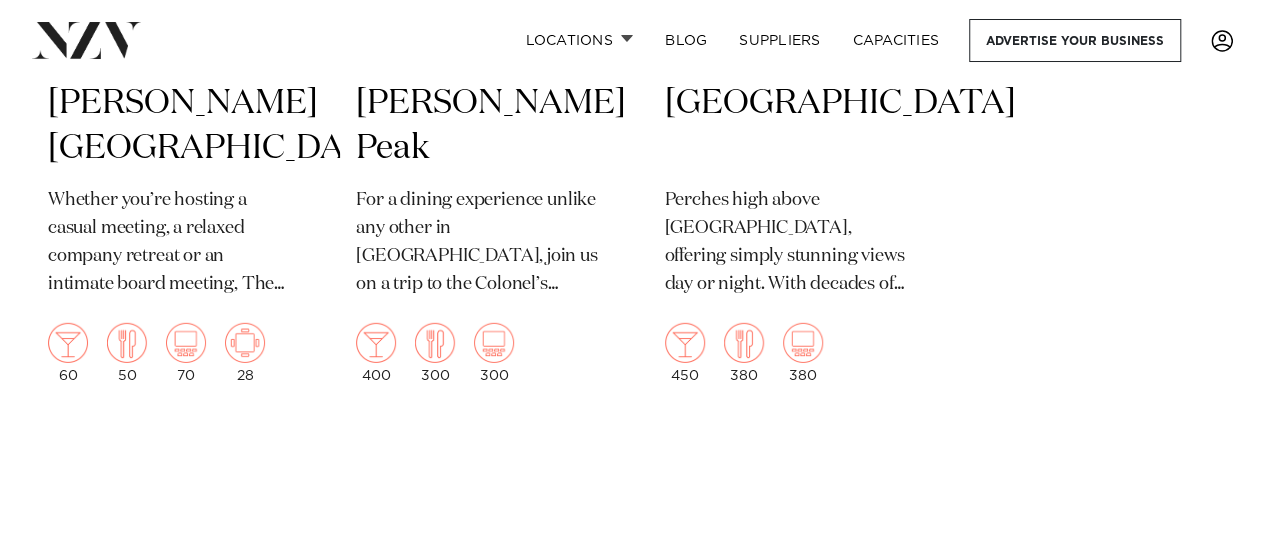 scroll, scrollTop: 2873, scrollLeft: 0, axis: vertical 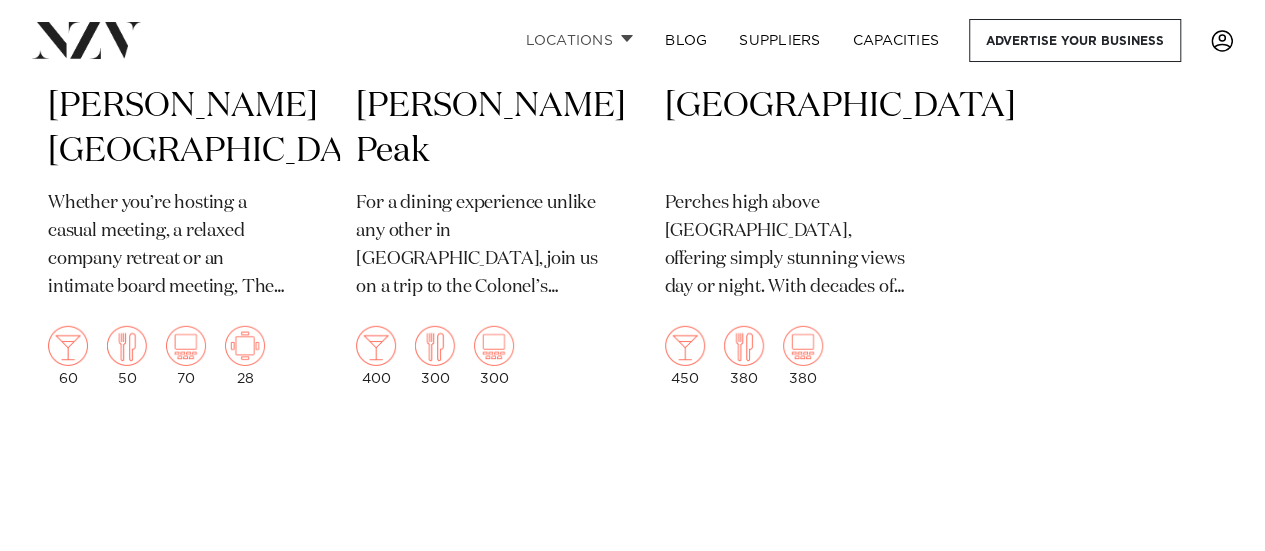 click on "Locations" at bounding box center (579, 40) 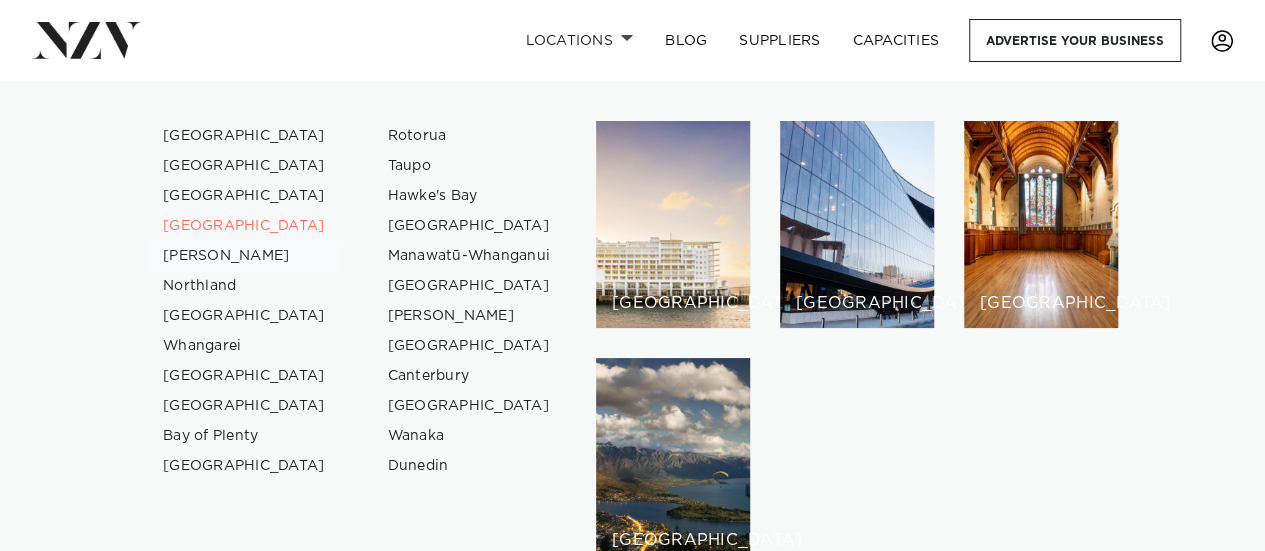 click on "[PERSON_NAME]" at bounding box center [244, 256] 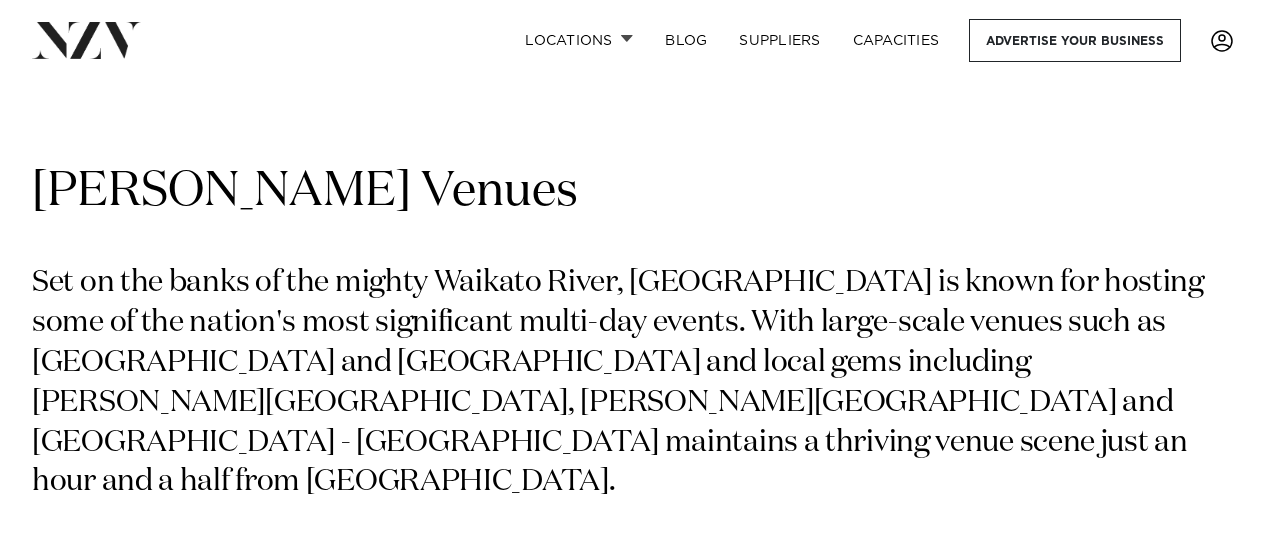 scroll, scrollTop: 0, scrollLeft: 0, axis: both 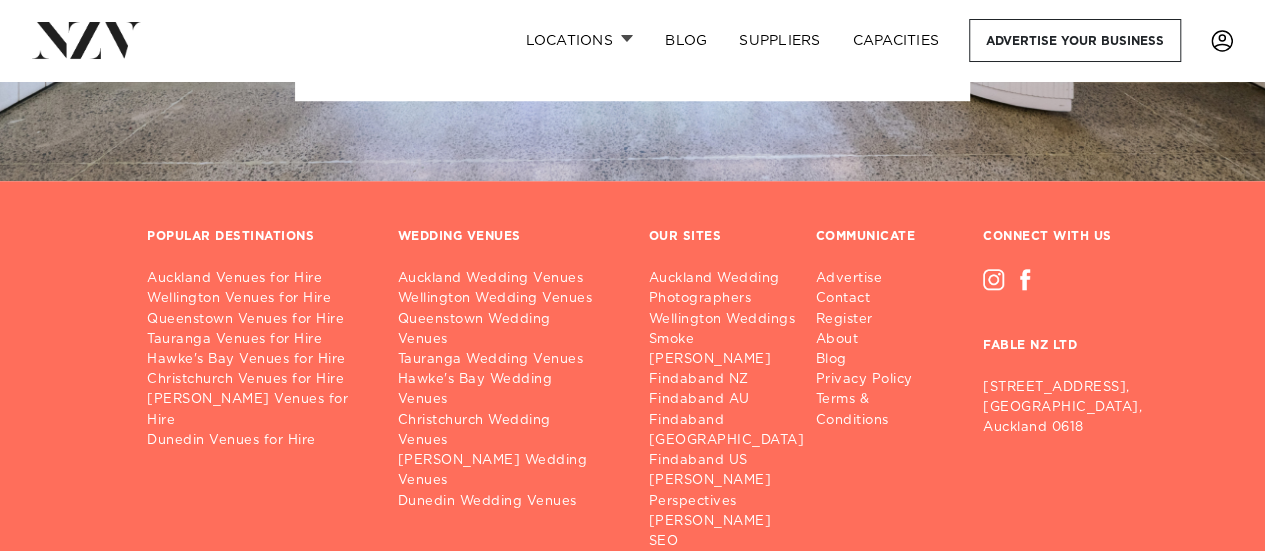 click on "WEDDING VENUES" at bounding box center (459, 237) 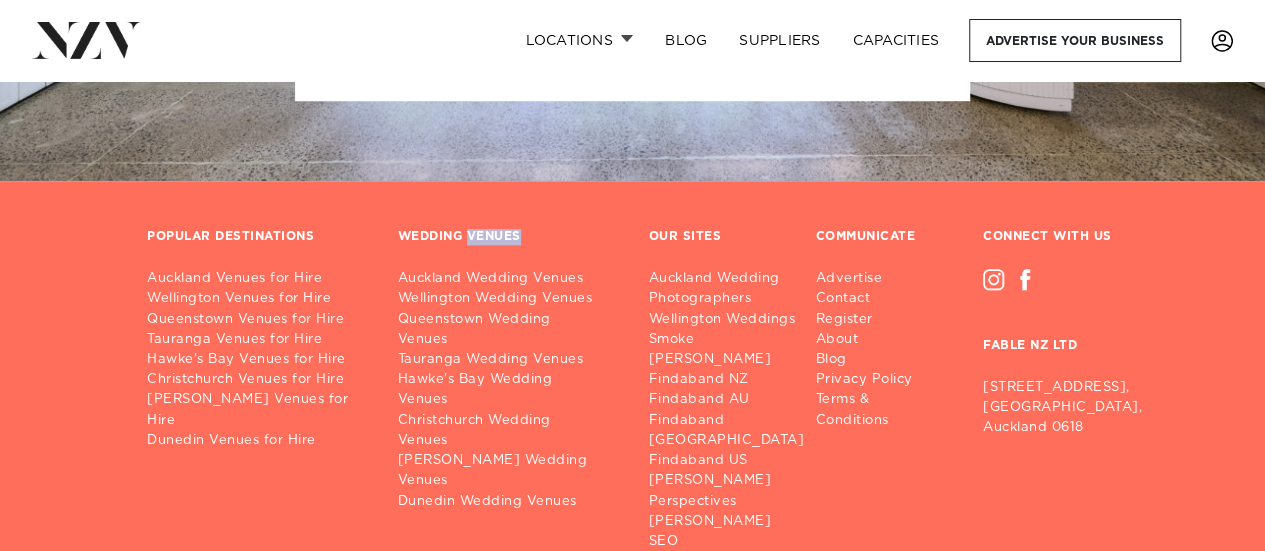 click on "WEDDING VENUES" at bounding box center [459, 237] 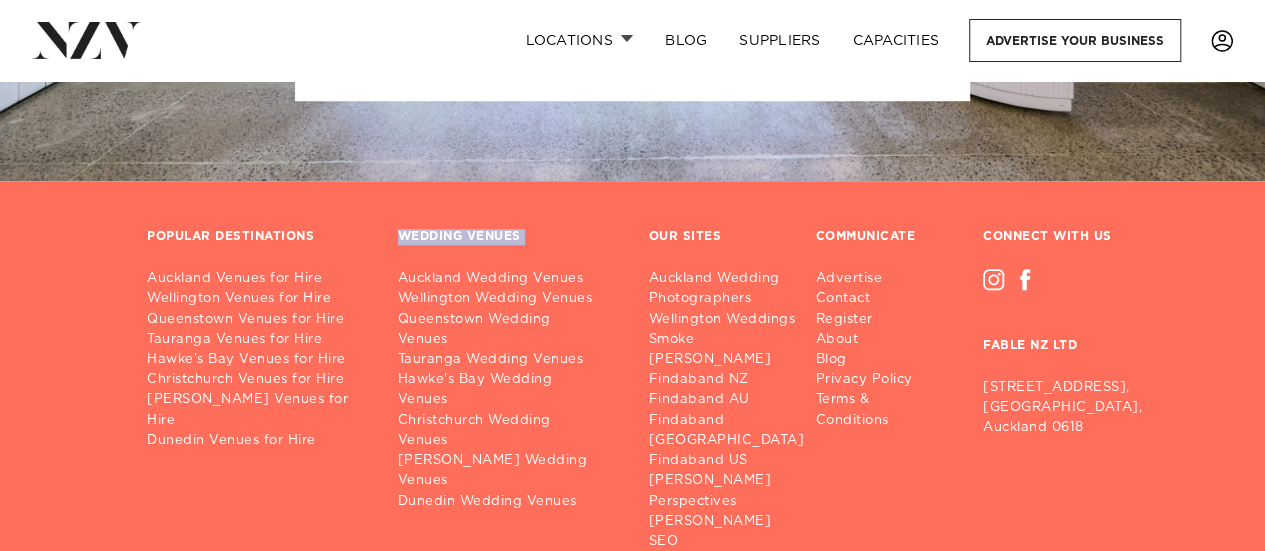 click on "WEDDING VENUES" at bounding box center (459, 237) 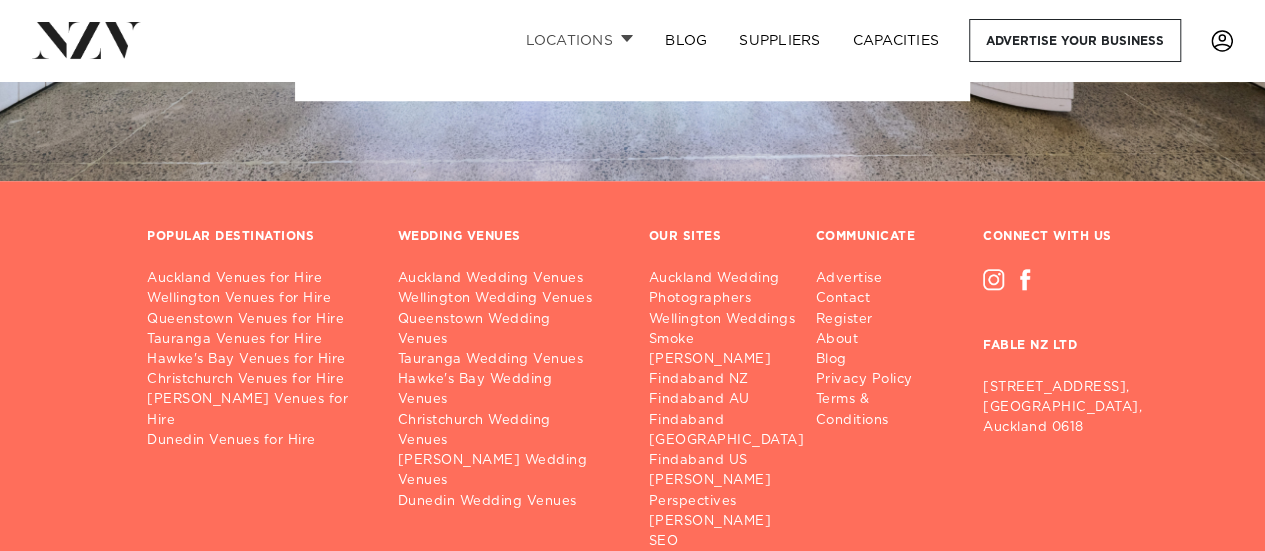 click on "Locations" at bounding box center (579, 40) 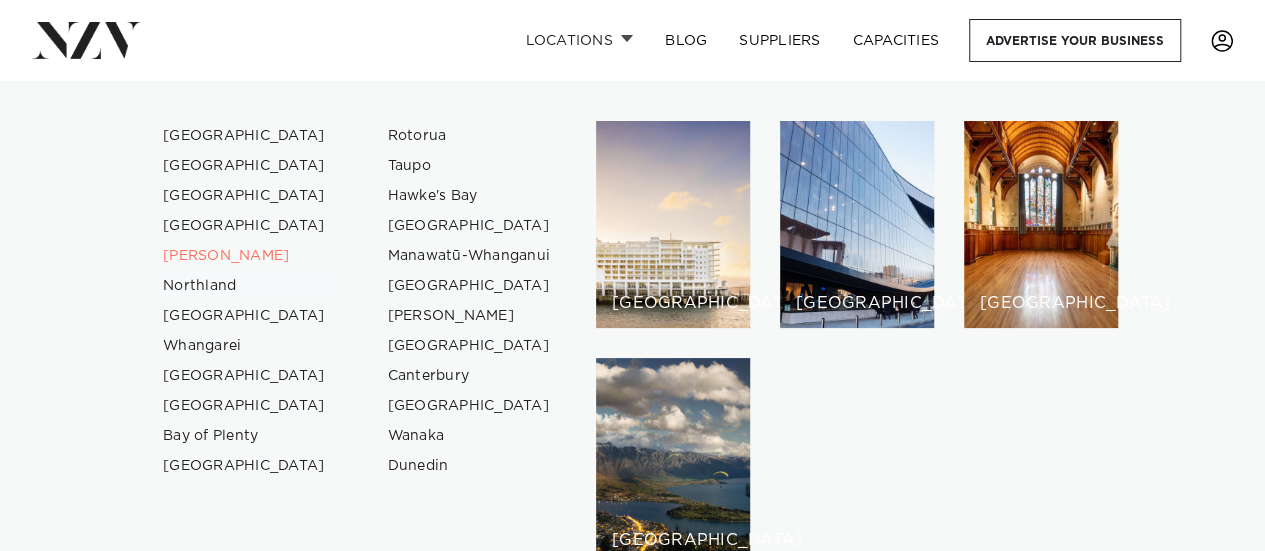 click on "Northland" at bounding box center (244, 286) 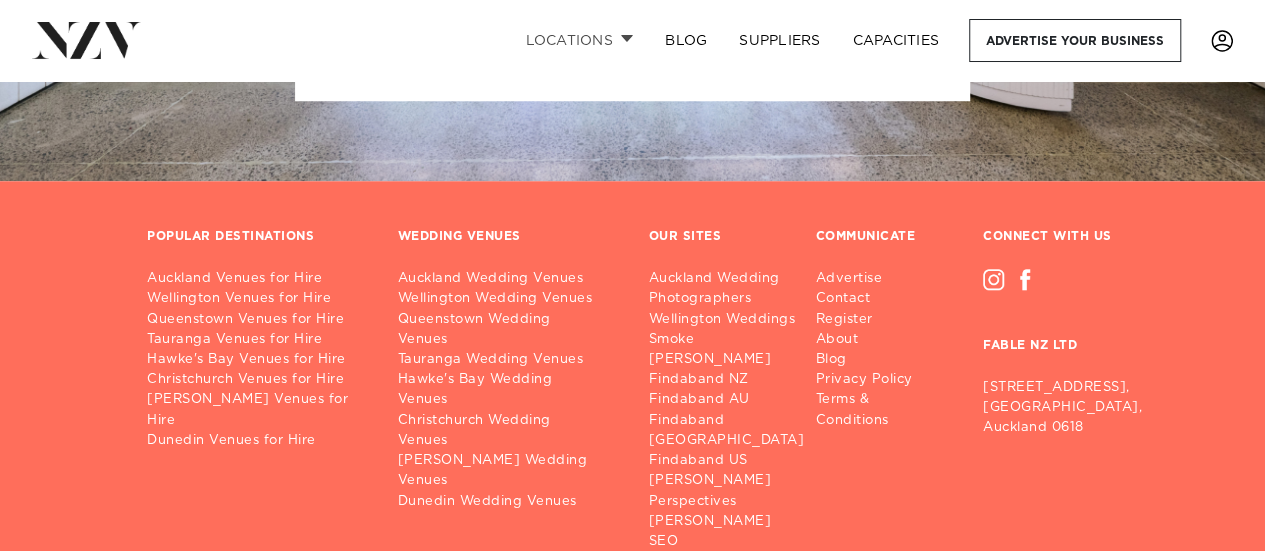 click on "Locations" at bounding box center [579, 40] 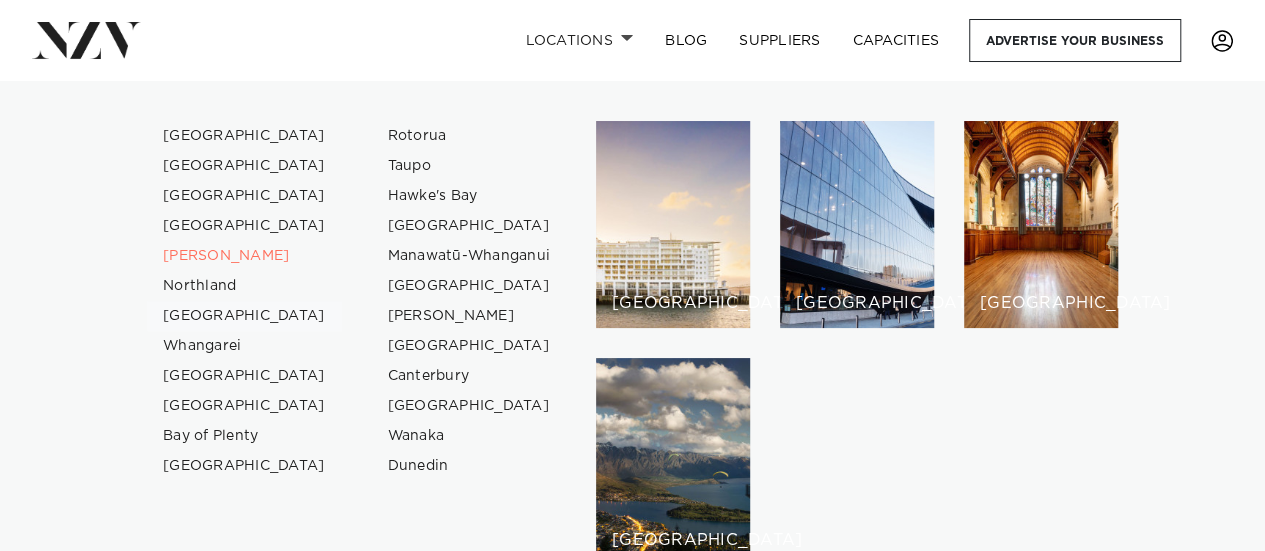 click on "[GEOGRAPHIC_DATA]" at bounding box center [244, 316] 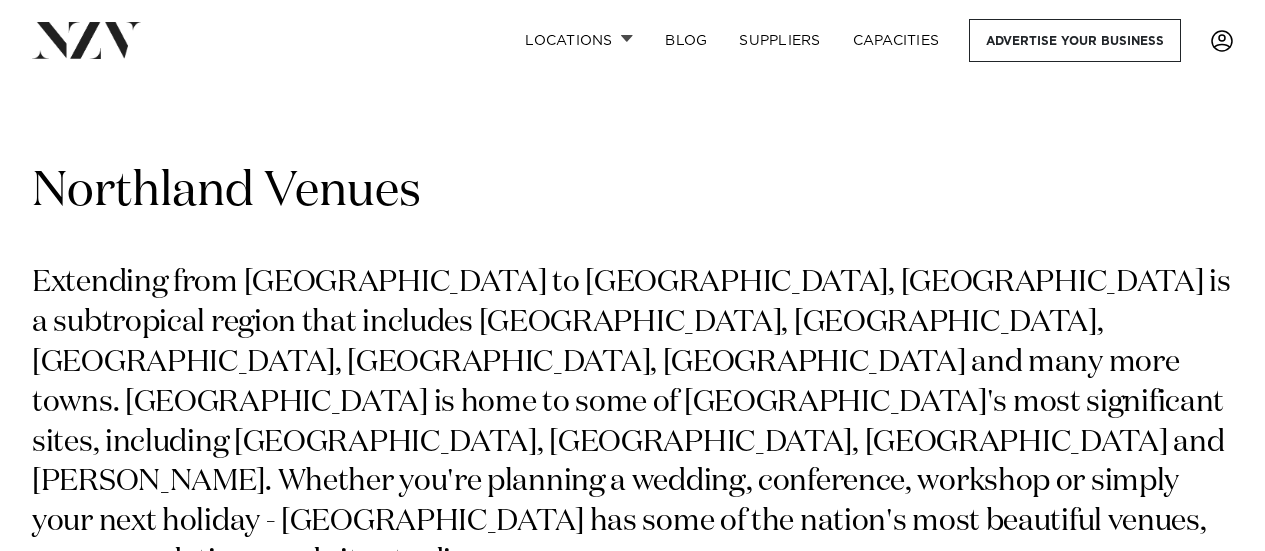 scroll, scrollTop: 0, scrollLeft: 0, axis: both 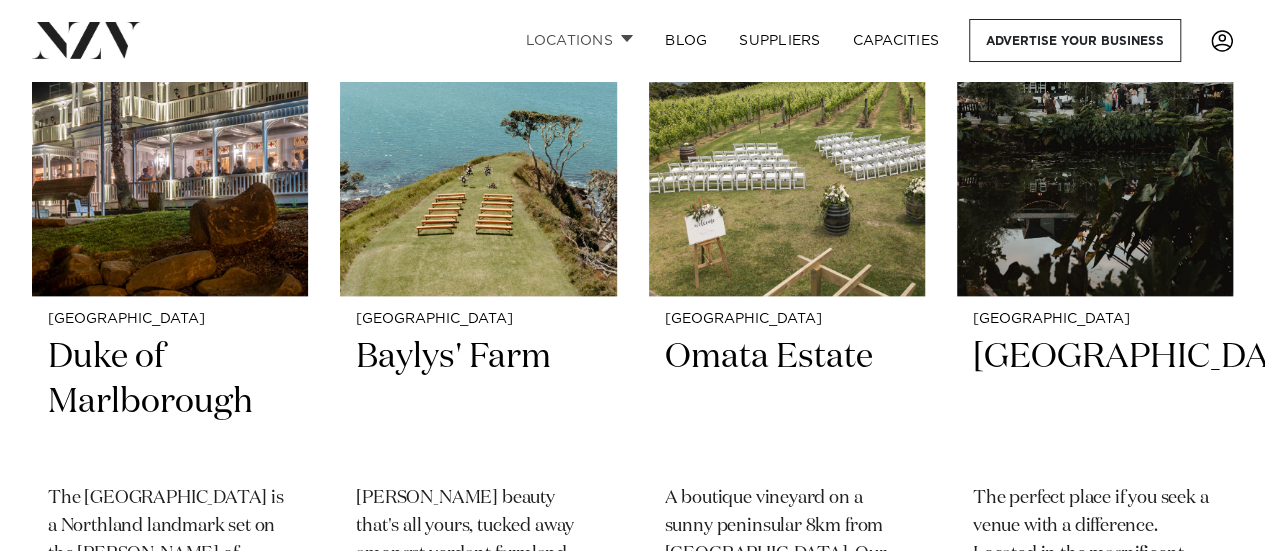 click on "Locations" at bounding box center (579, 40) 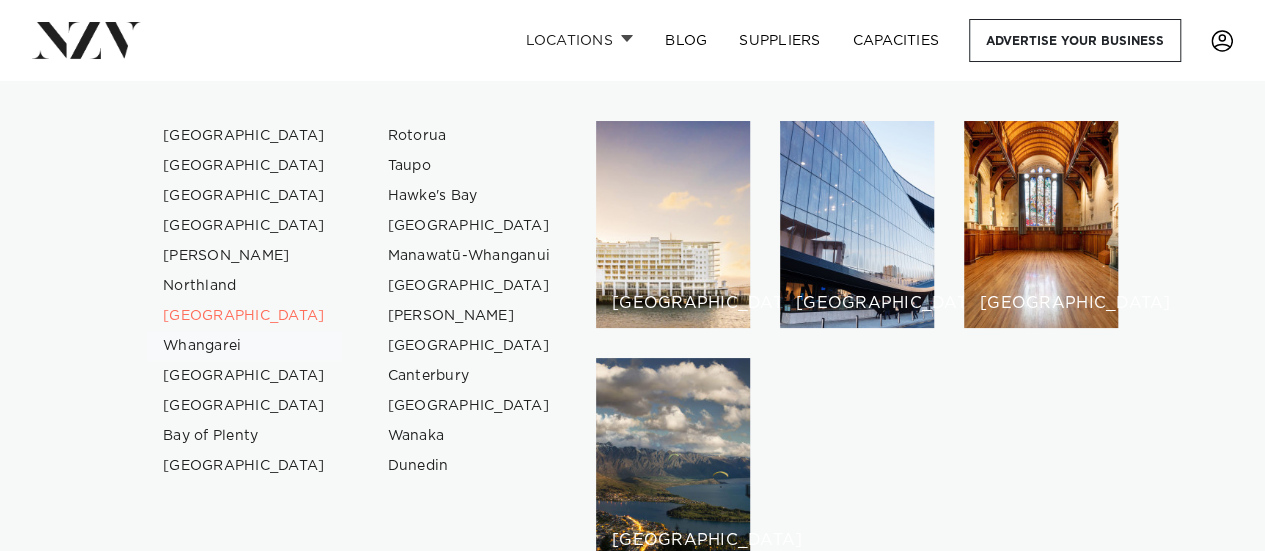 click on "Whangarei" at bounding box center (244, 346) 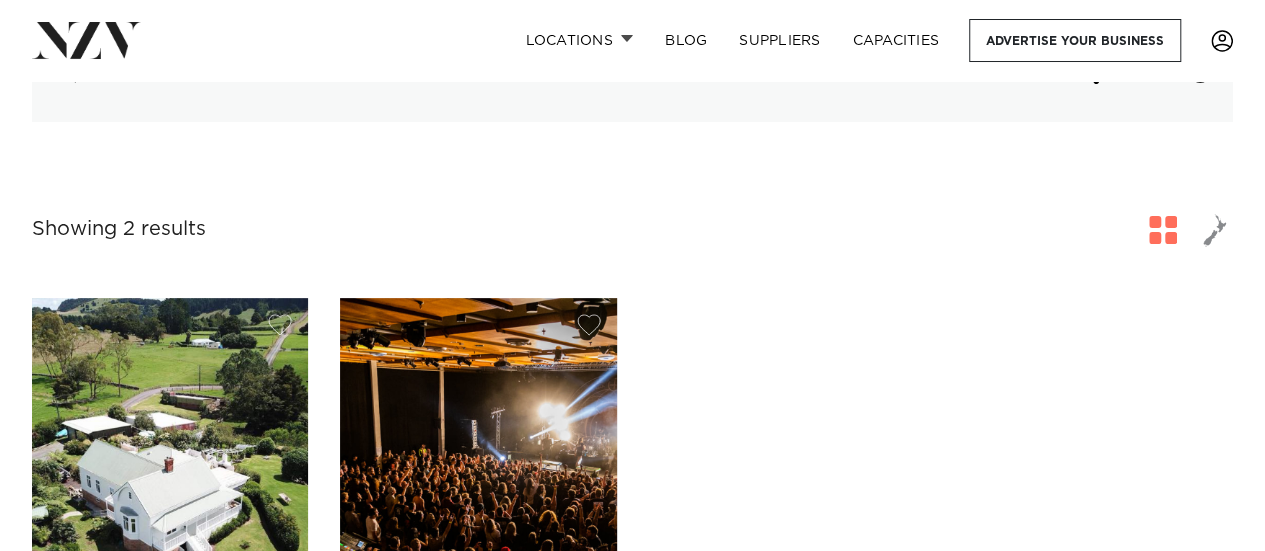 scroll, scrollTop: 0, scrollLeft: 0, axis: both 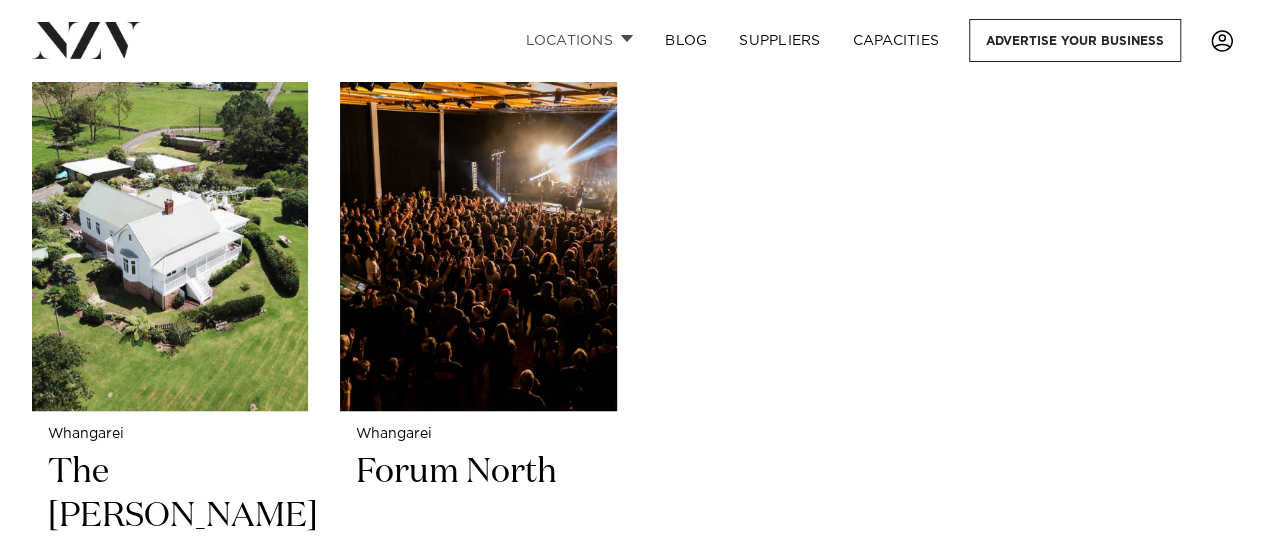 click on "Locations" at bounding box center (579, 40) 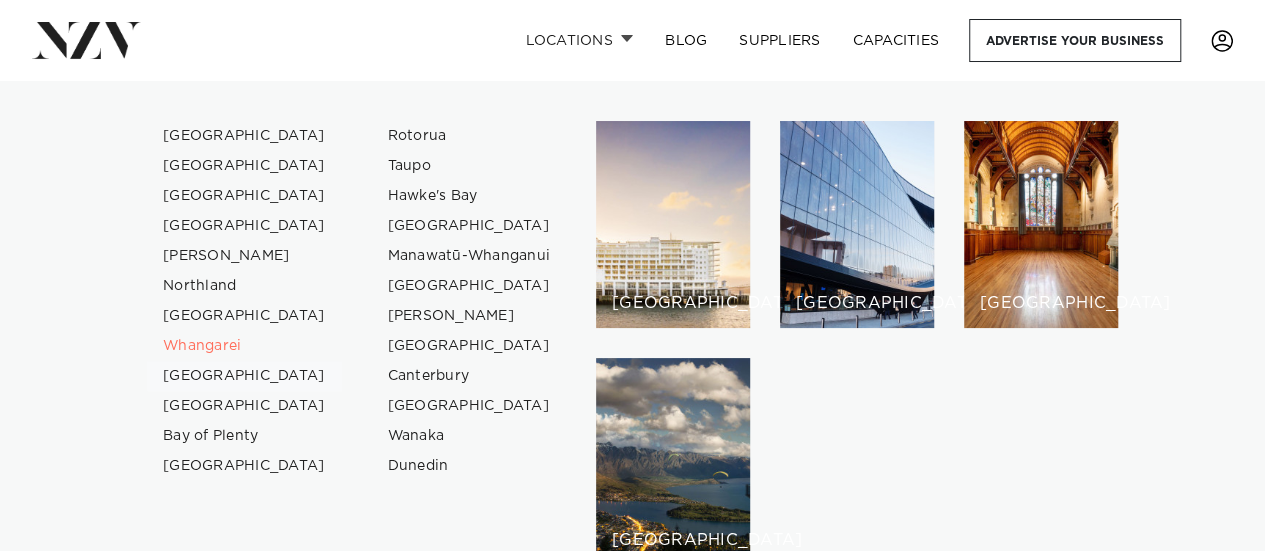 click on "[GEOGRAPHIC_DATA]" at bounding box center [244, 376] 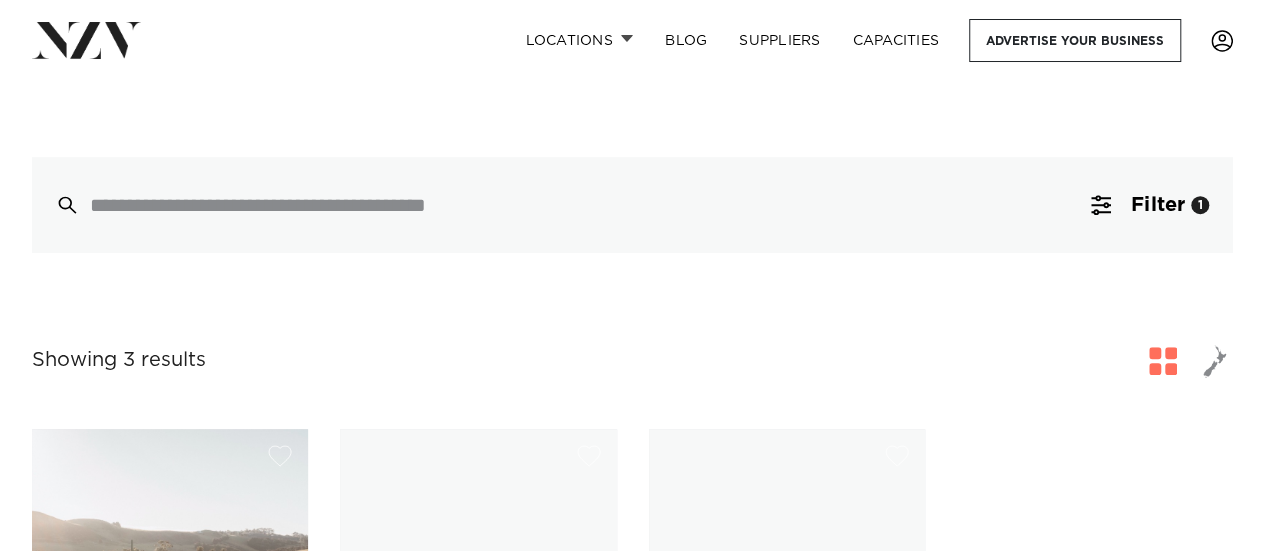 scroll, scrollTop: 658, scrollLeft: 0, axis: vertical 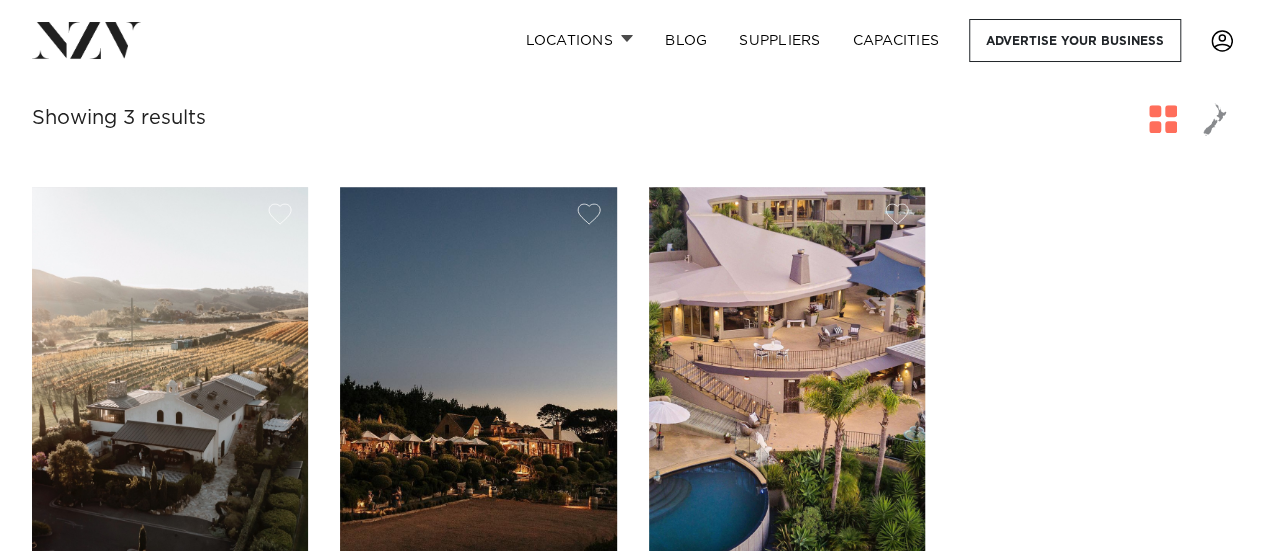click on "Waiheke Island
Tantalus Estate
With National awards in hospitality for dining and cuisine, architecture and design, as well as international accolades for wines, this experience is not to be missed.
200
130
130
Waiheke Island
Mudbrick
200" at bounding box center (632, 573) 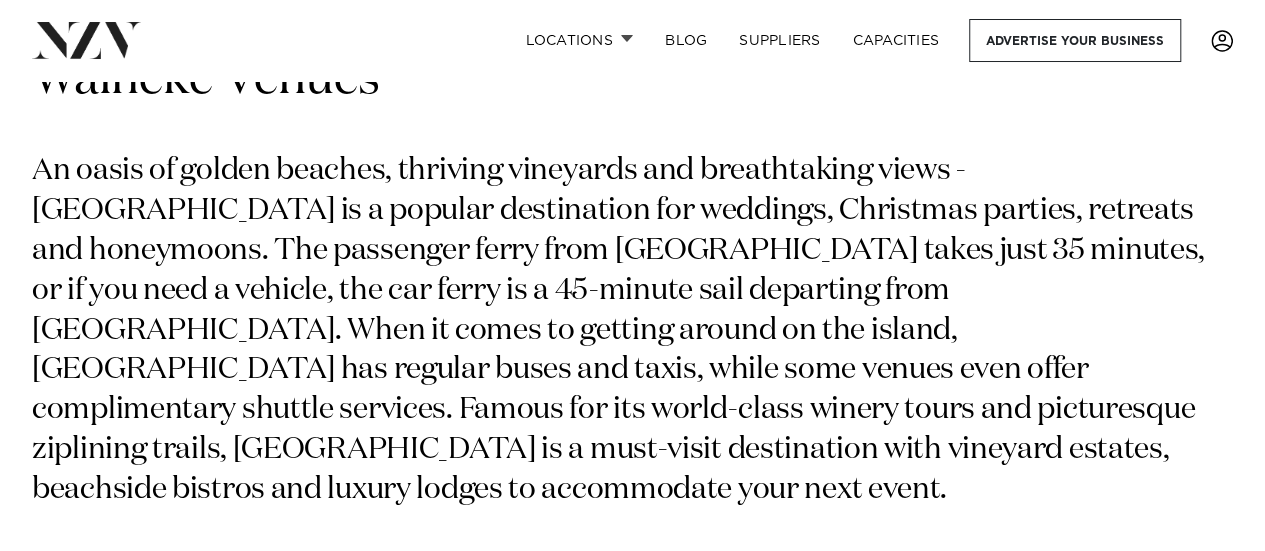 scroll, scrollTop: 0, scrollLeft: 0, axis: both 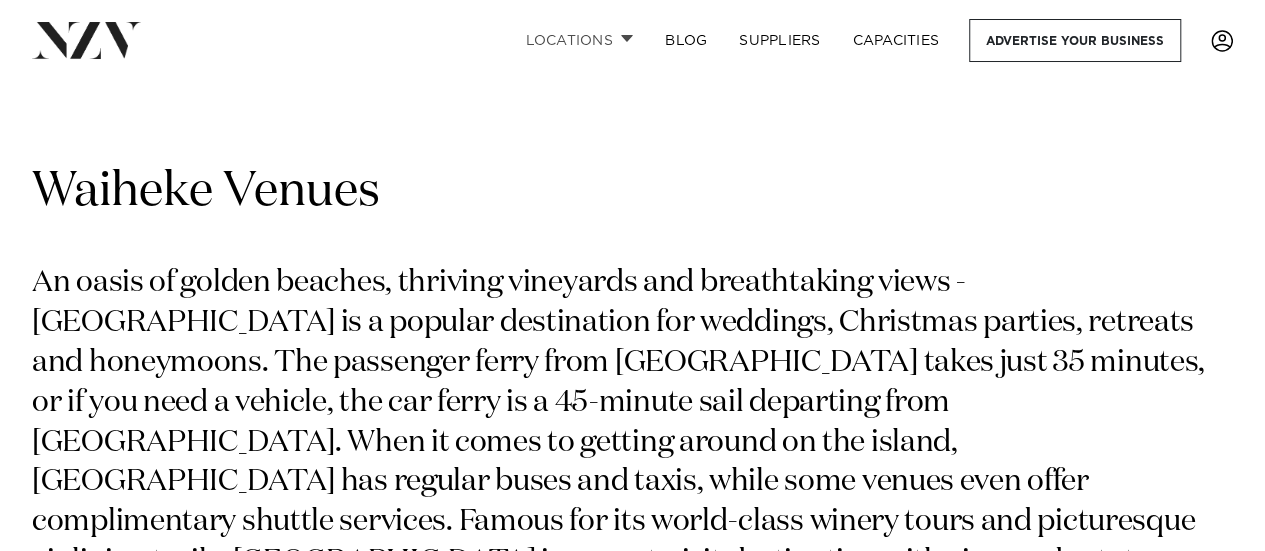 click on "Locations" at bounding box center [579, 40] 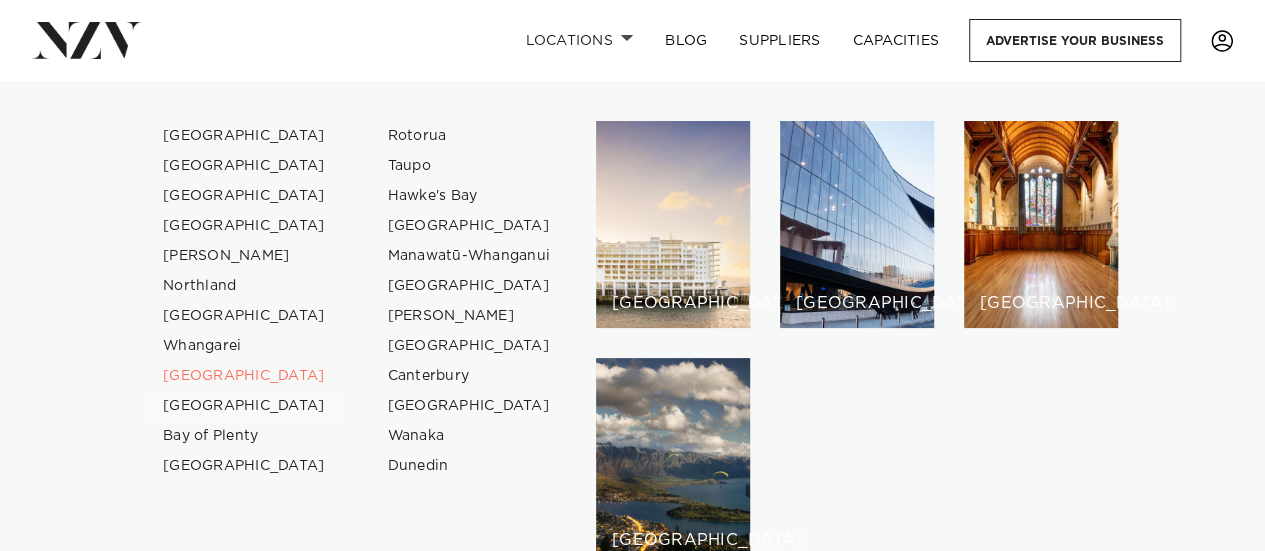 click on "[GEOGRAPHIC_DATA]" at bounding box center (244, 406) 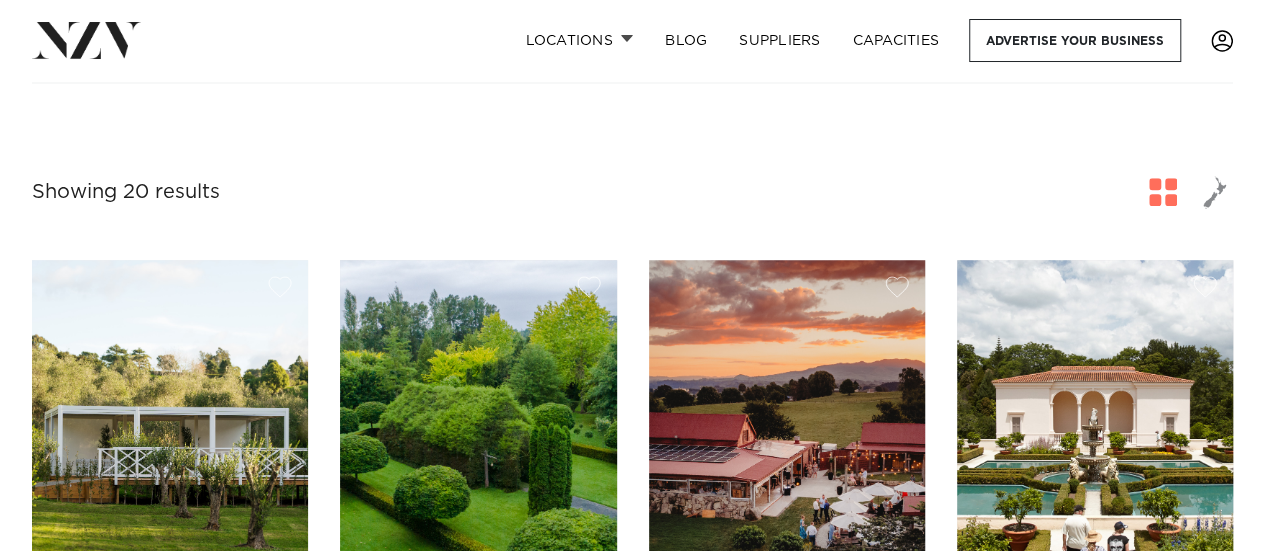scroll, scrollTop: 675, scrollLeft: 0, axis: vertical 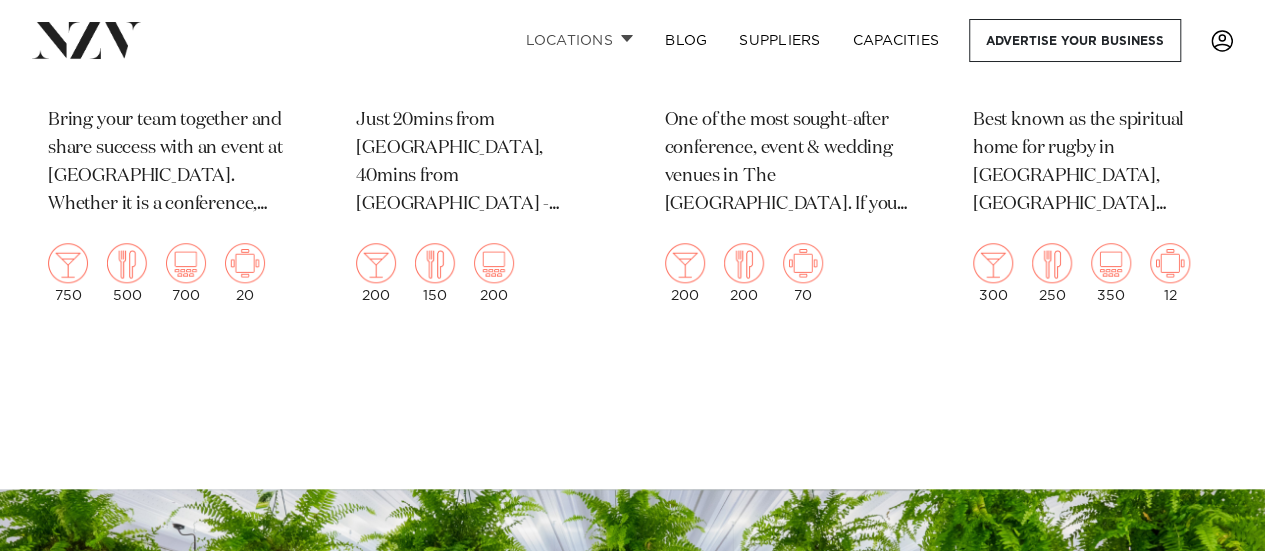 click at bounding box center [627, 38] 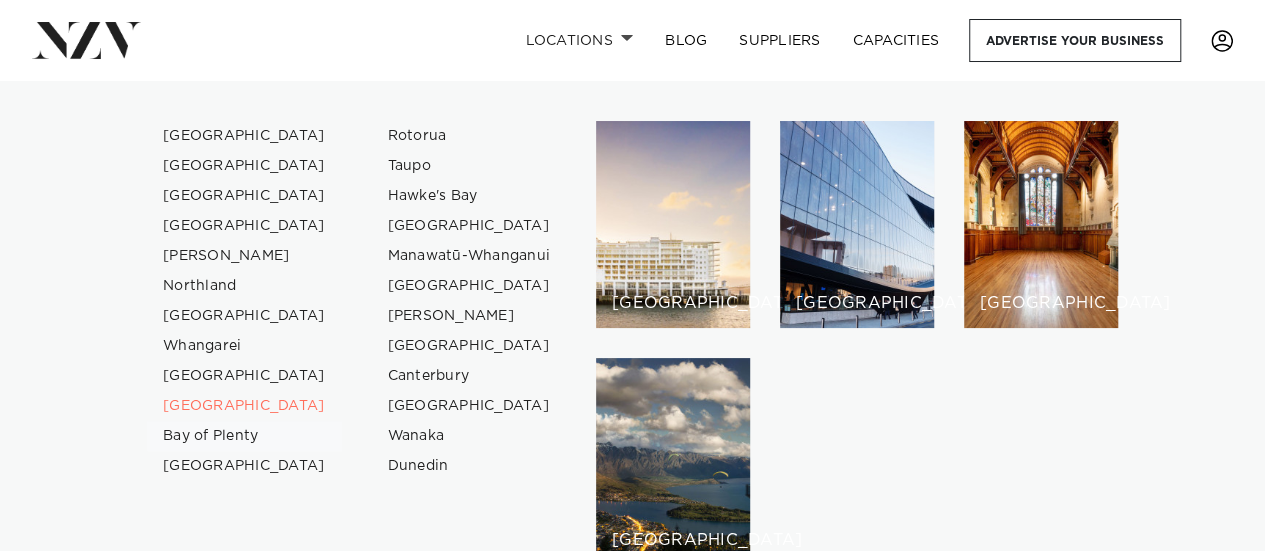 click on "Bay of Plenty" at bounding box center [244, 436] 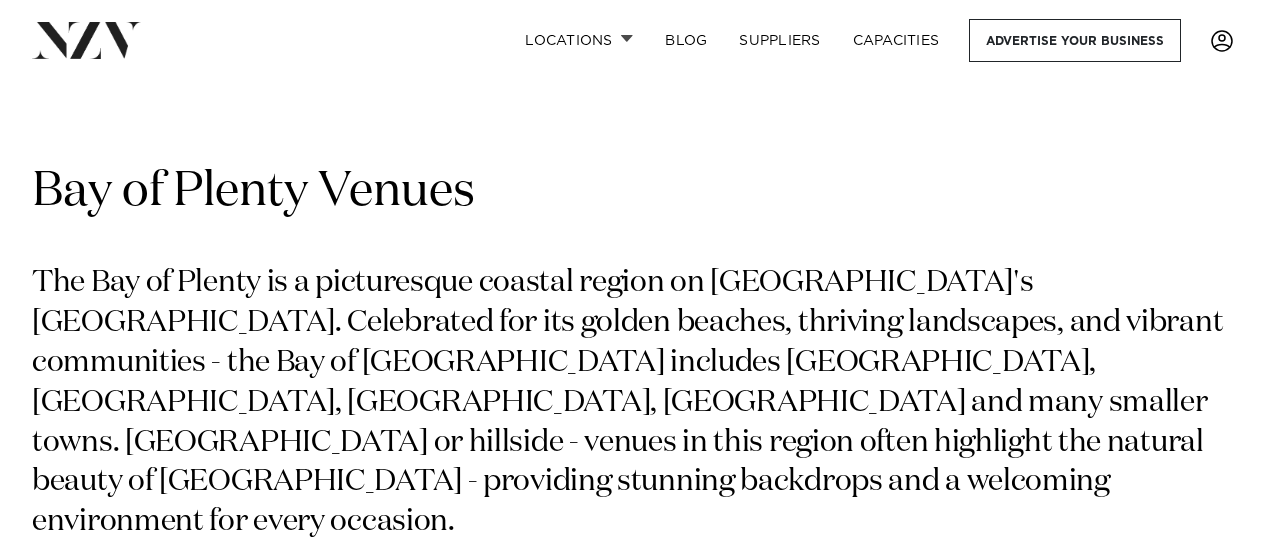 scroll, scrollTop: 0, scrollLeft: 0, axis: both 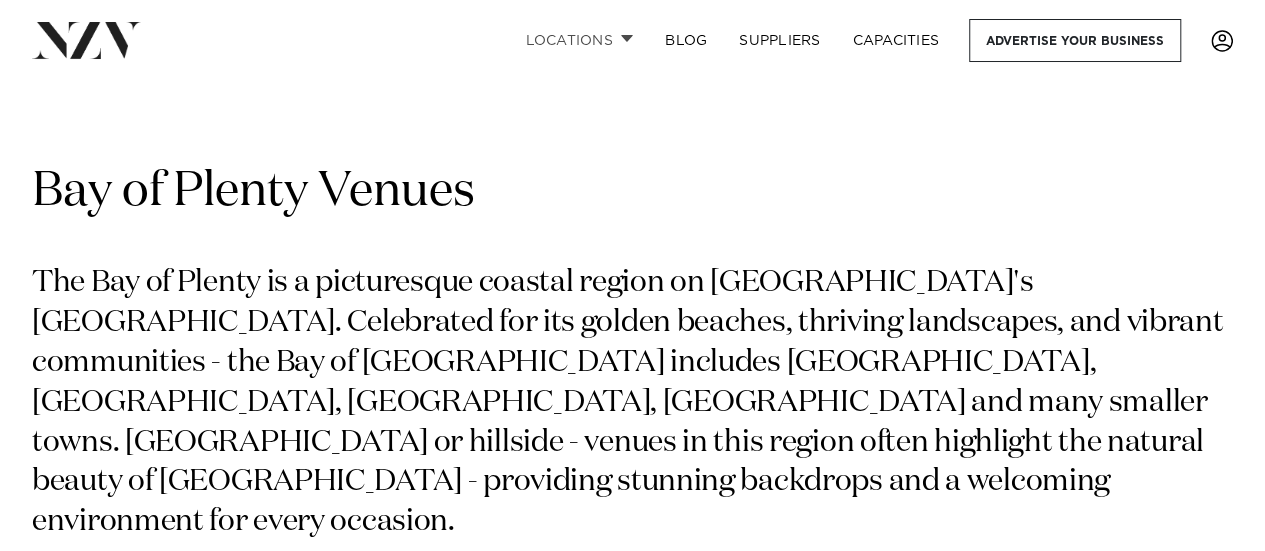 click on "Locations" at bounding box center [579, 40] 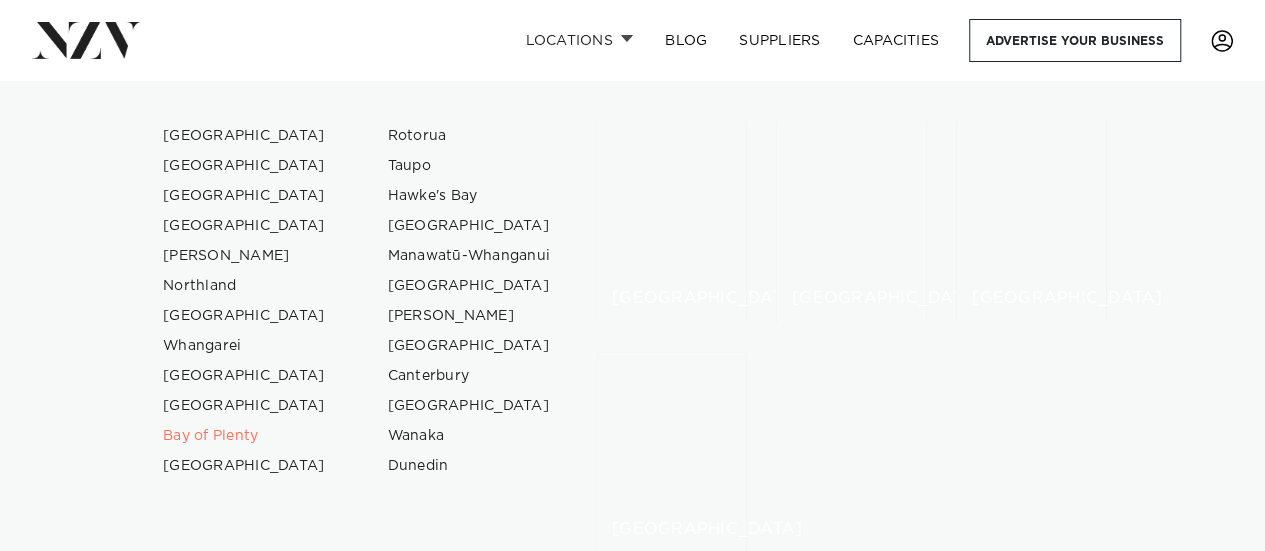 scroll, scrollTop: 0, scrollLeft: 0, axis: both 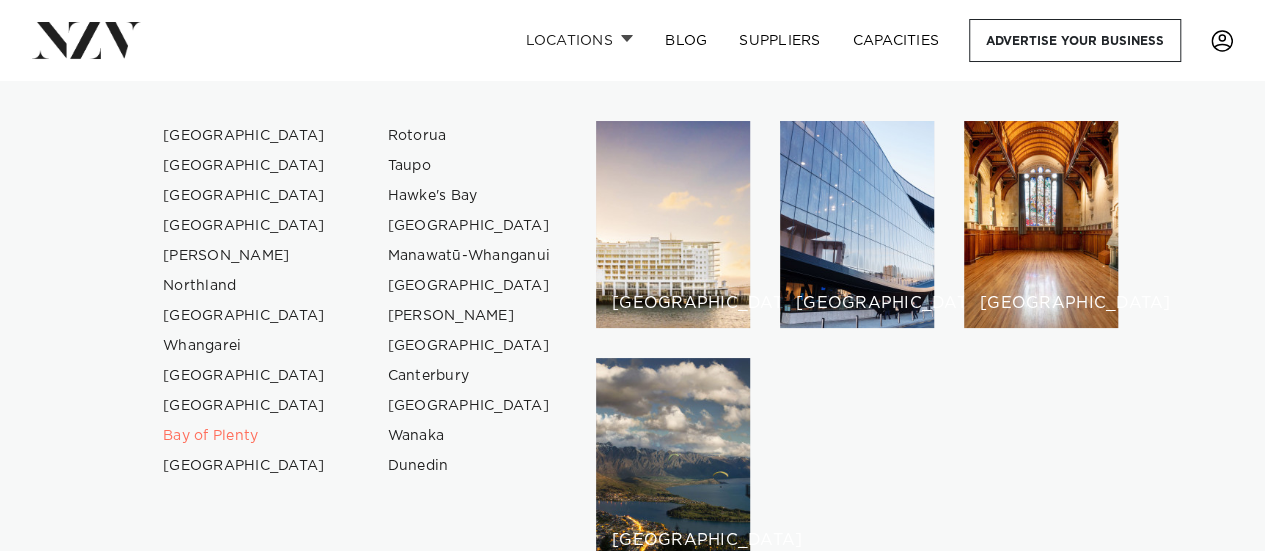 click on "Locations" at bounding box center (579, 40) 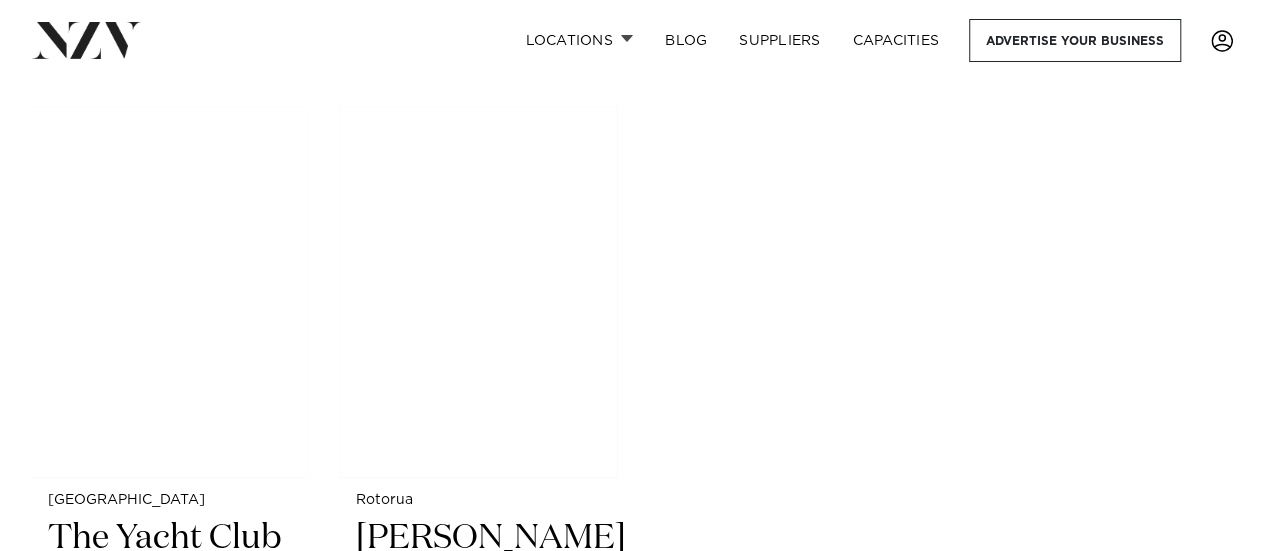 scroll, scrollTop: 4000, scrollLeft: 0, axis: vertical 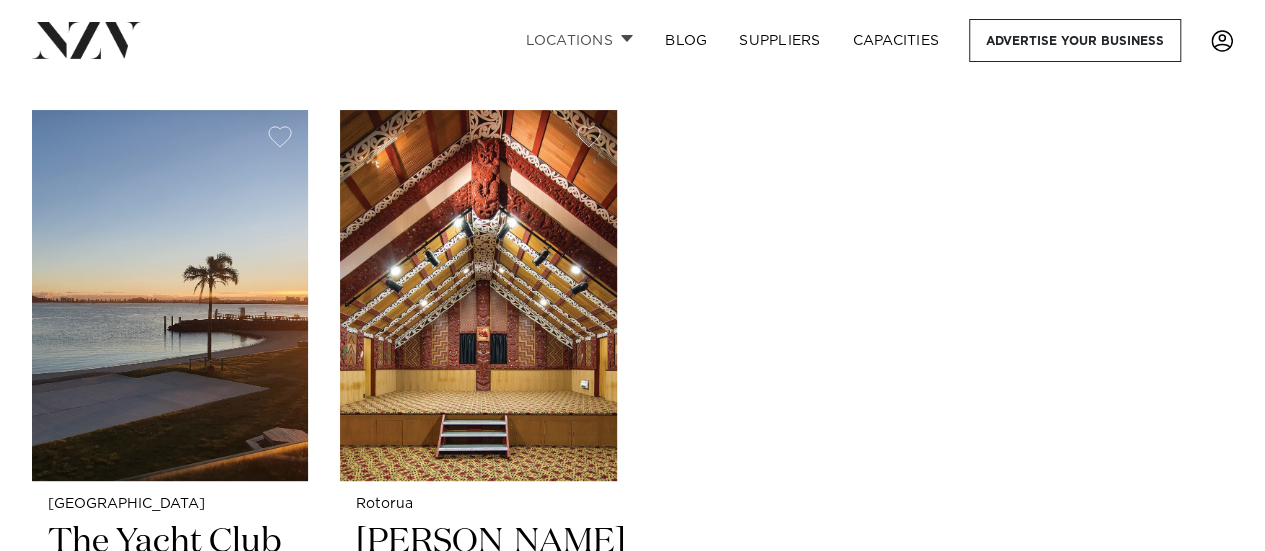 click on "Locations" at bounding box center (579, 40) 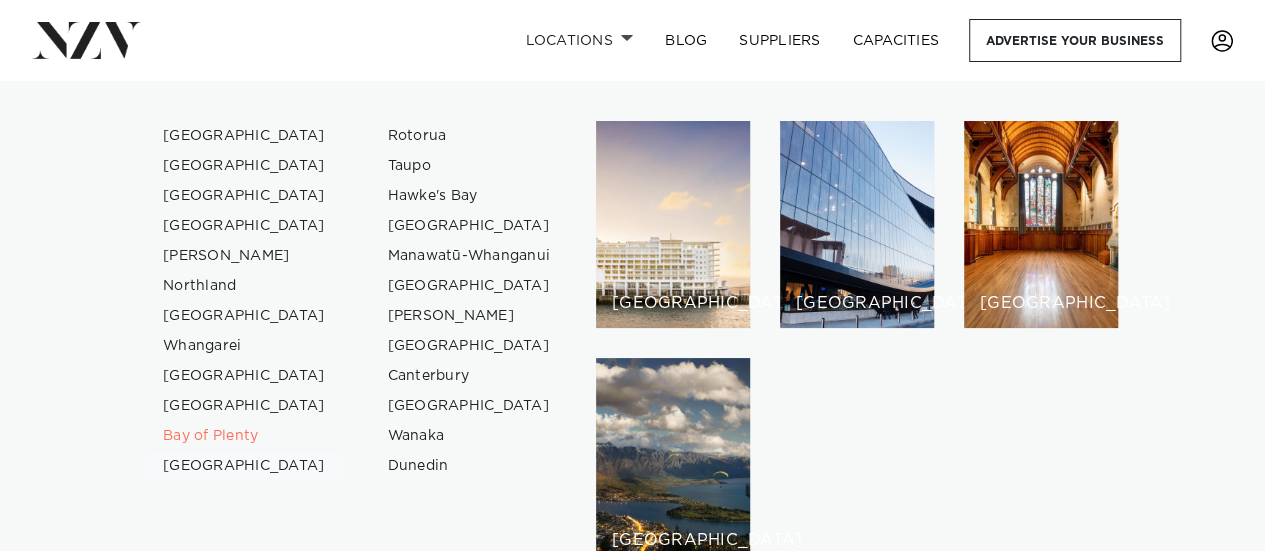 click on "[GEOGRAPHIC_DATA]" at bounding box center [244, 466] 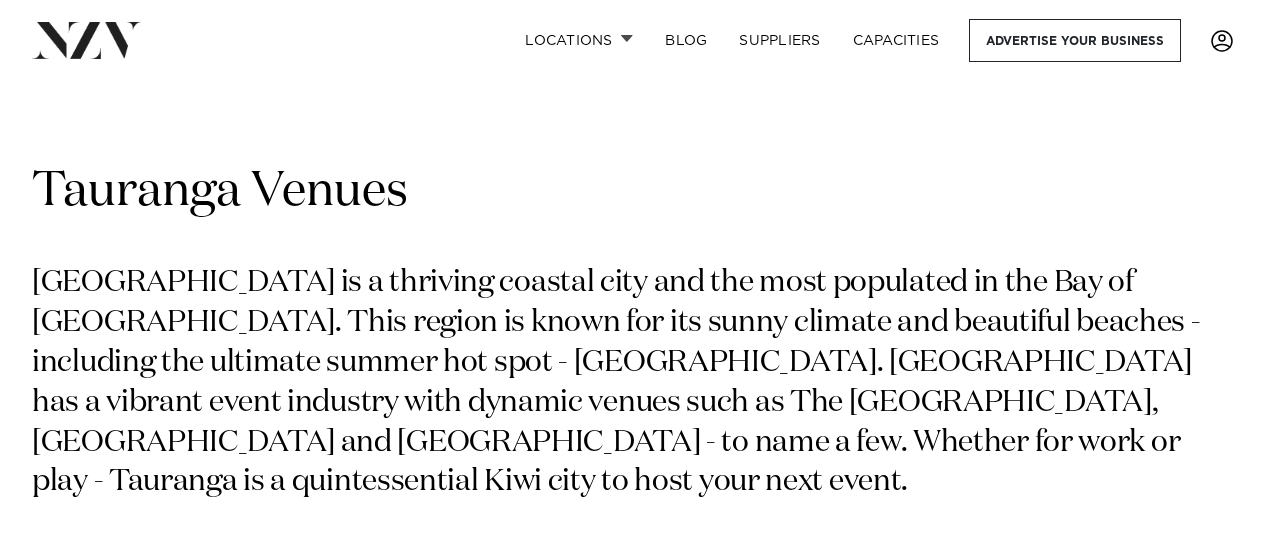 scroll, scrollTop: 0, scrollLeft: 0, axis: both 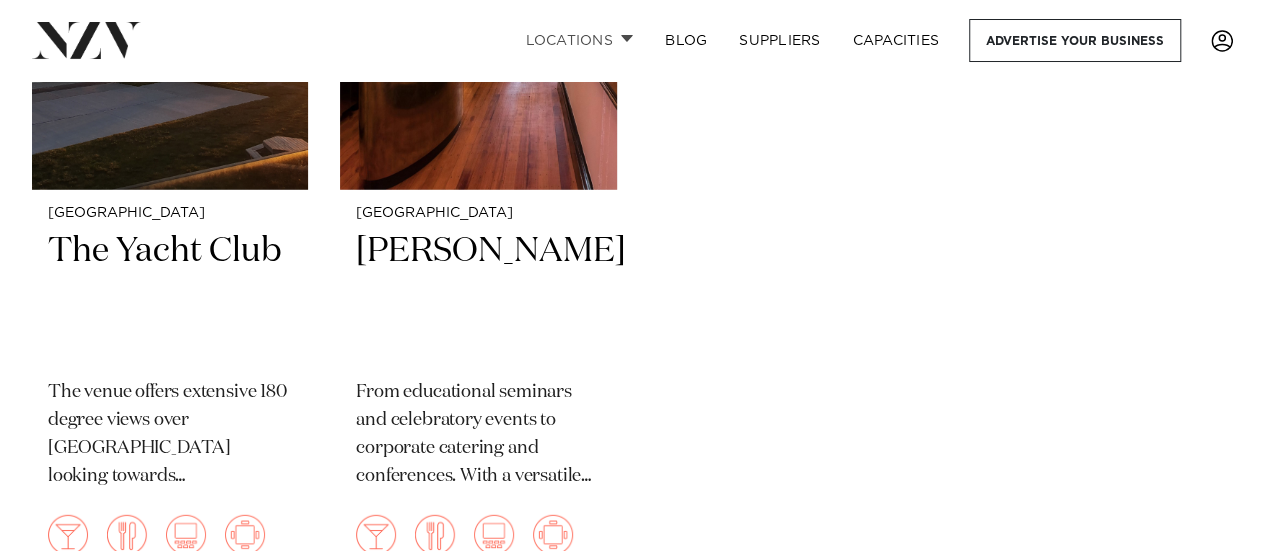 click on "Locations" at bounding box center [579, 40] 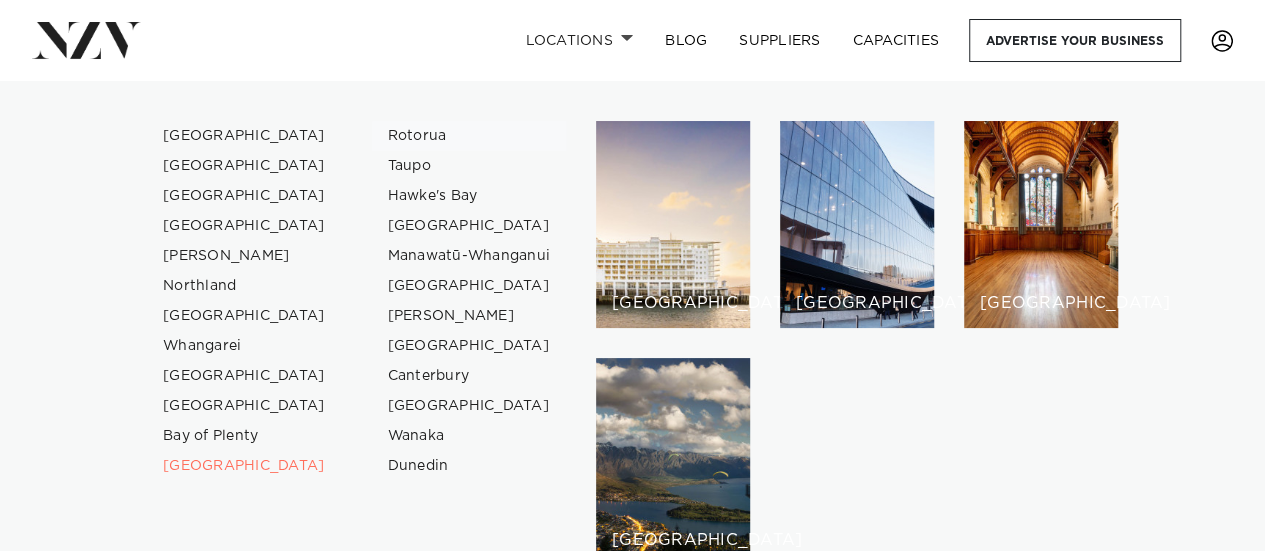 click on "Rotorua" at bounding box center (469, 136) 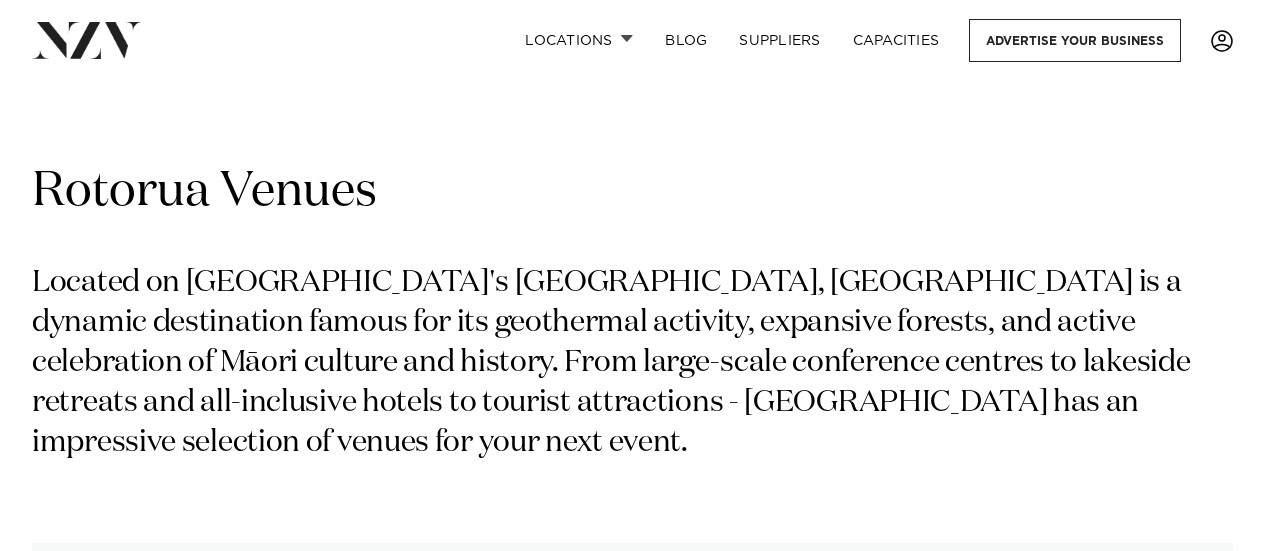 scroll, scrollTop: 0, scrollLeft: 0, axis: both 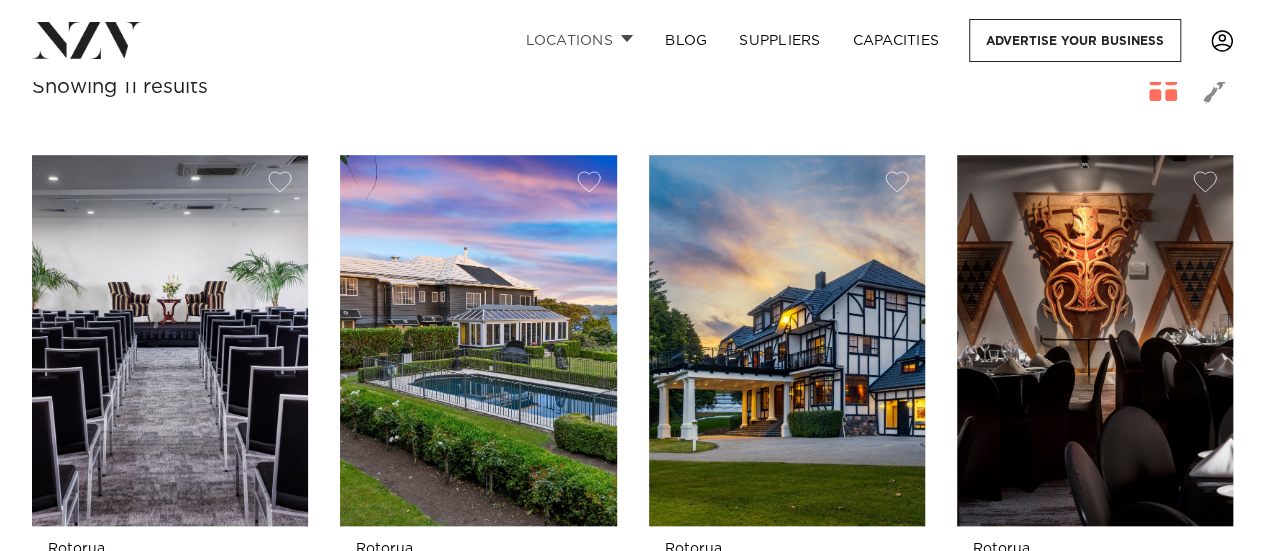 click on "Locations" at bounding box center (579, 40) 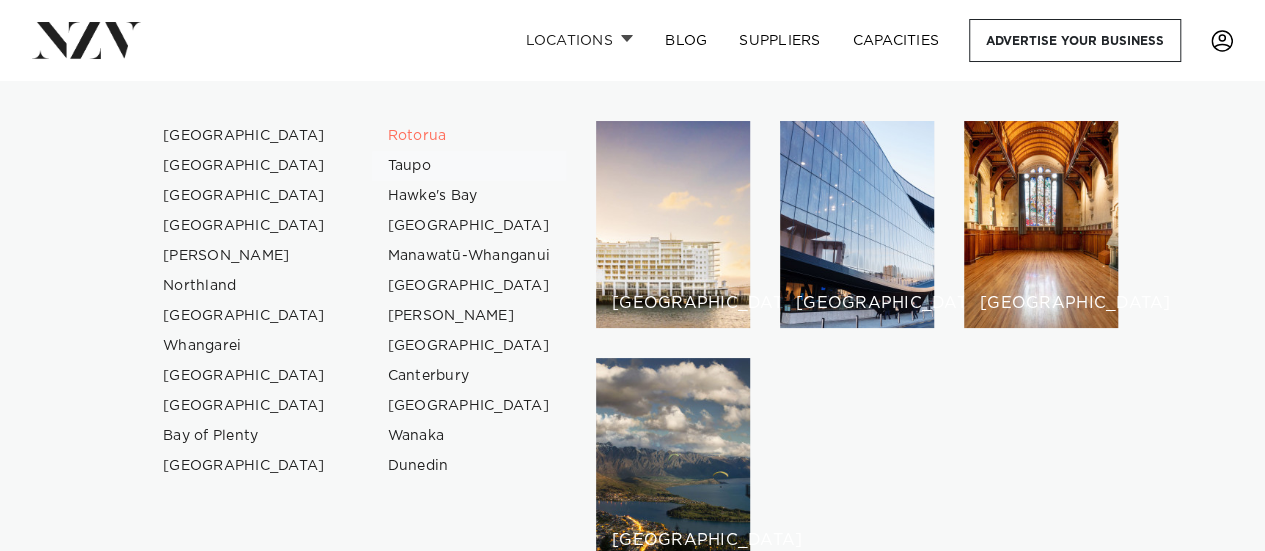 click on "Taupo" at bounding box center (469, 166) 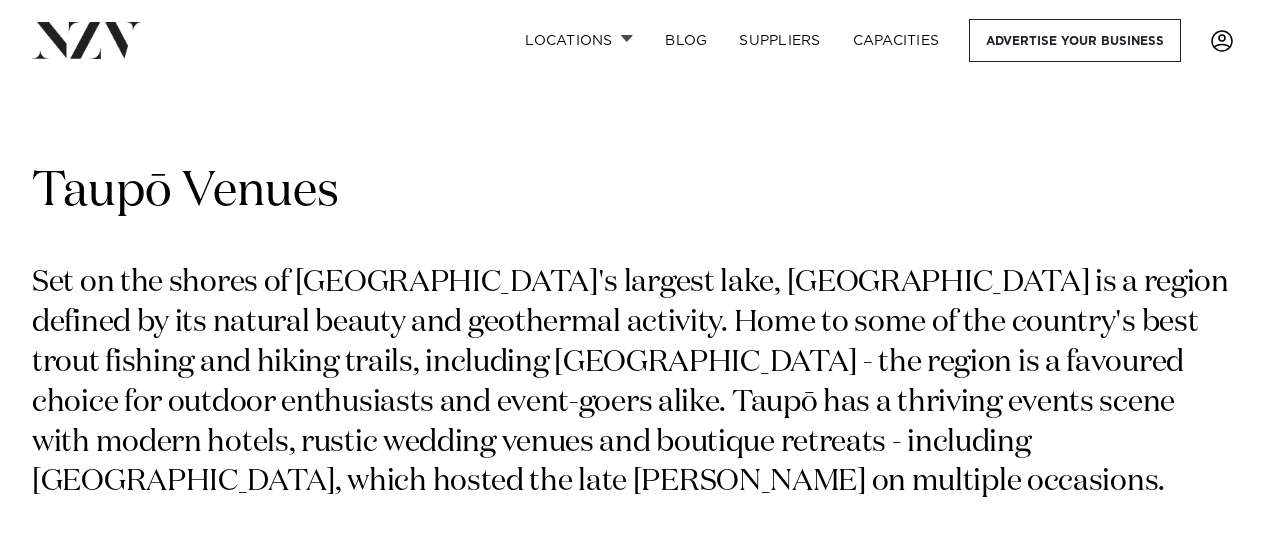scroll, scrollTop: 0, scrollLeft: 0, axis: both 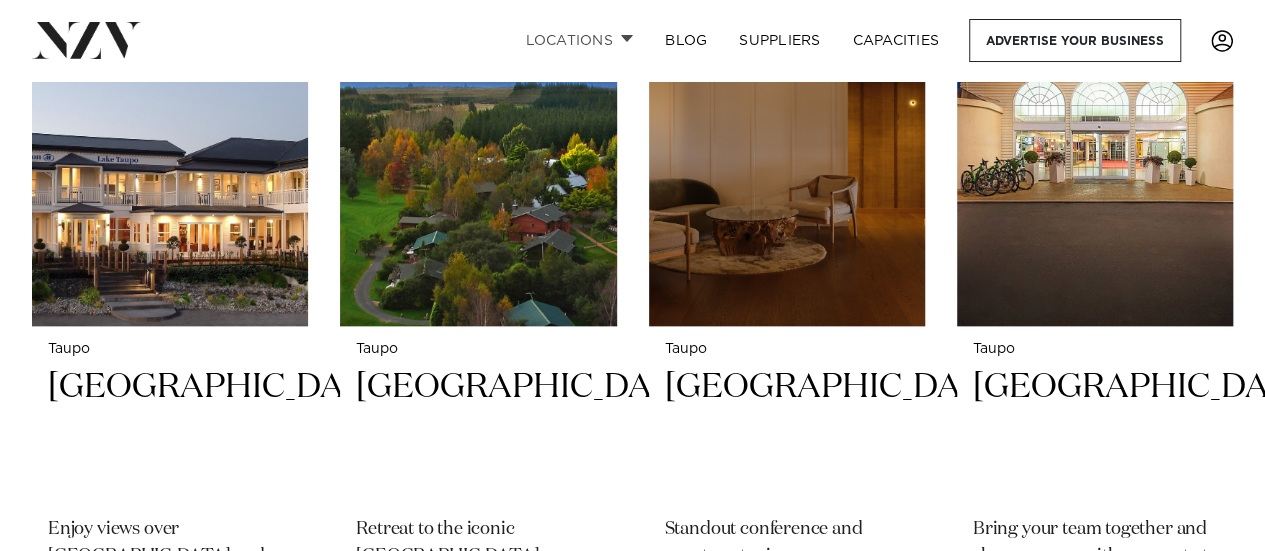 click on "Locations" at bounding box center [579, 40] 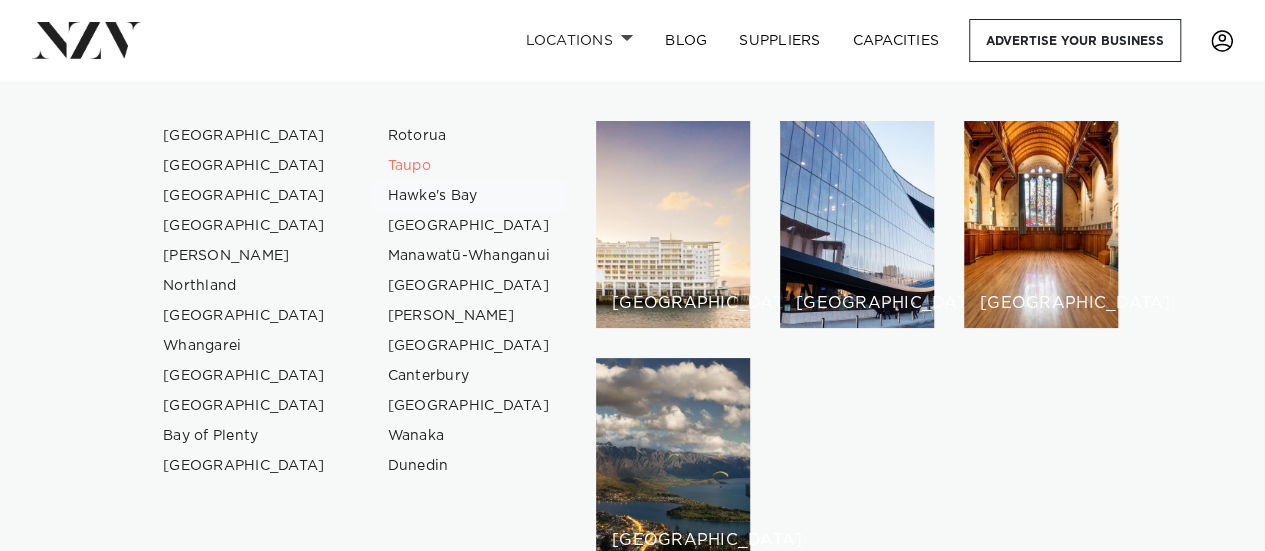 click on "Hawke's Bay" at bounding box center (469, 196) 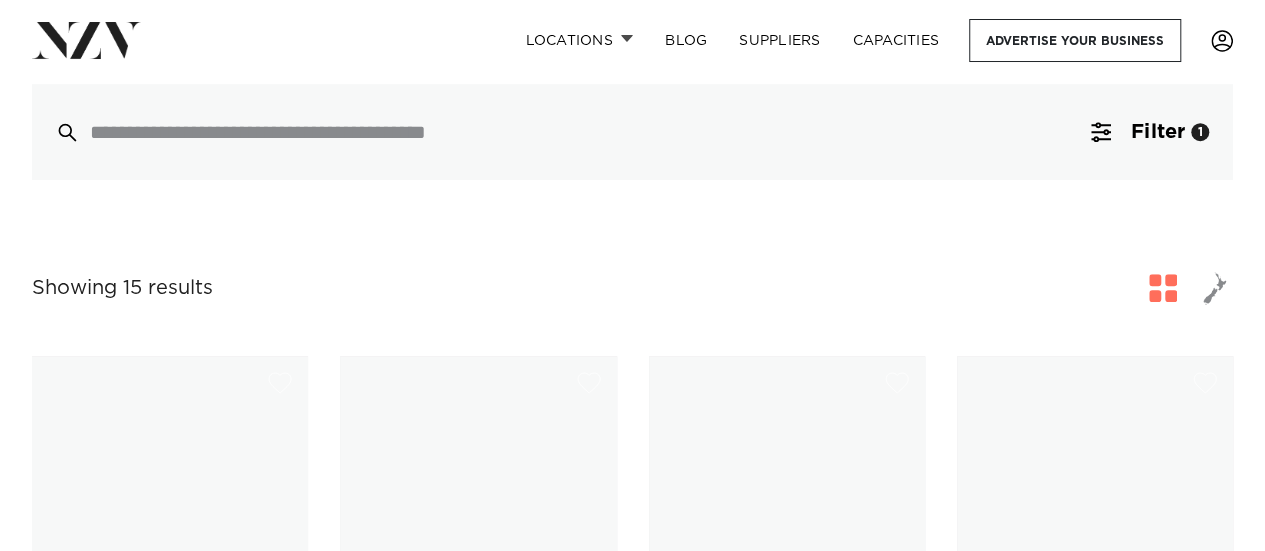 scroll, scrollTop: 0, scrollLeft: 0, axis: both 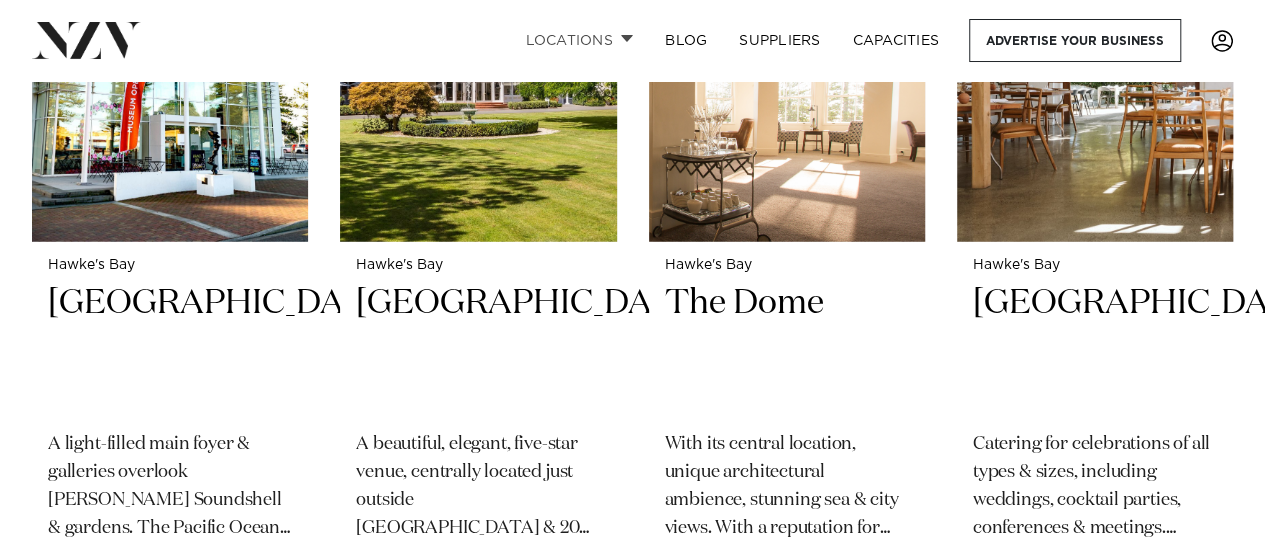 click on "Locations" at bounding box center [579, 40] 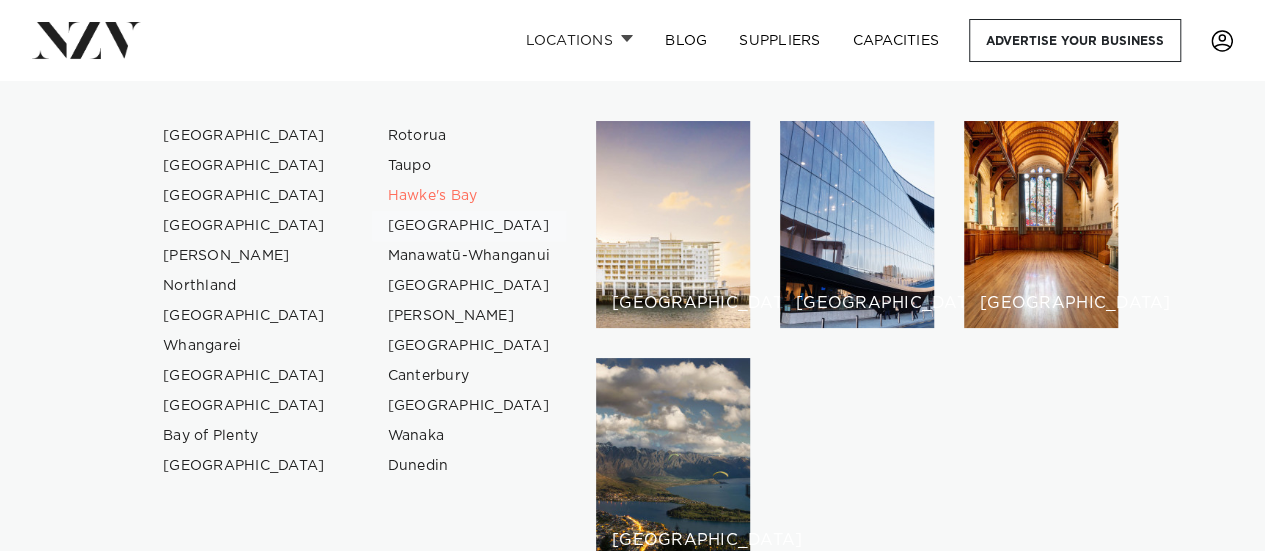 click on "[GEOGRAPHIC_DATA]" at bounding box center (469, 226) 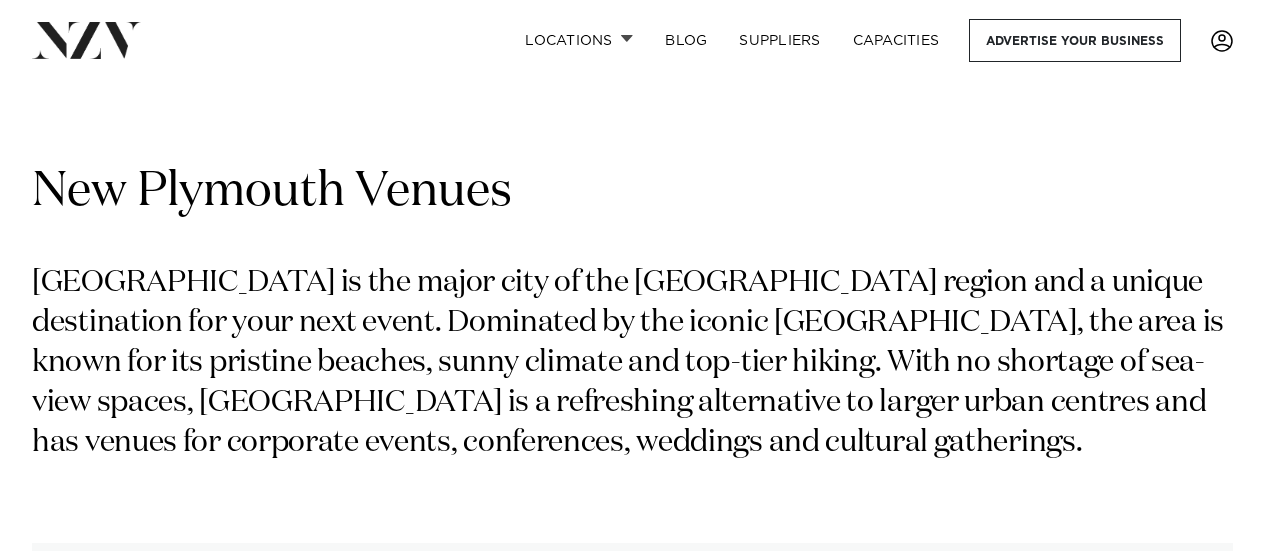 scroll, scrollTop: 0, scrollLeft: 0, axis: both 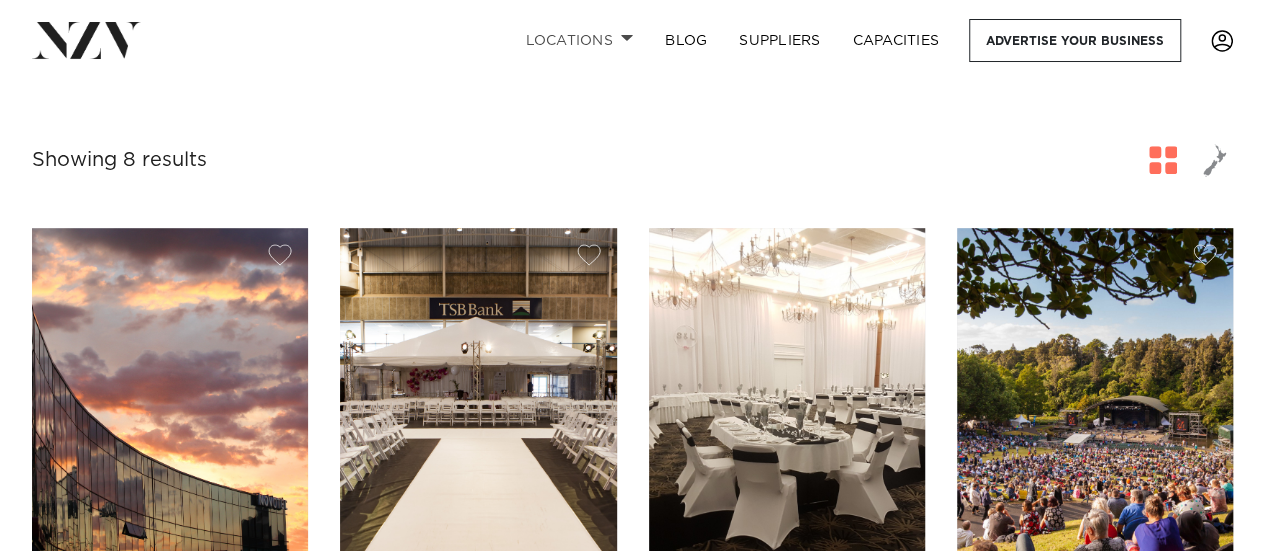 click on "Locations" at bounding box center [579, 40] 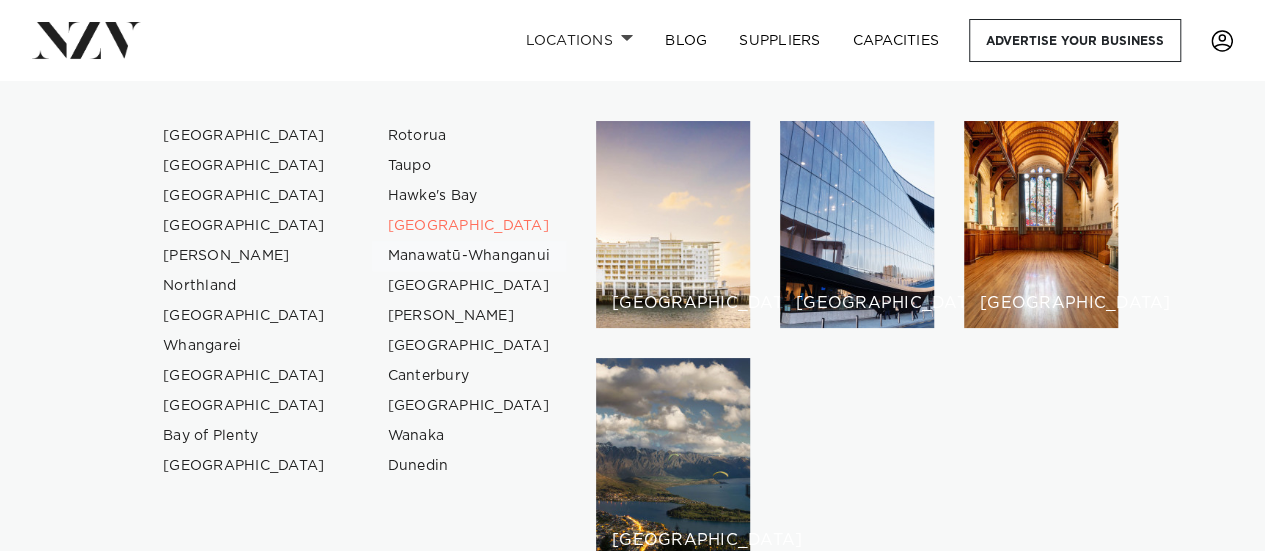 click on "Manawatū-Whanganui" at bounding box center (469, 256) 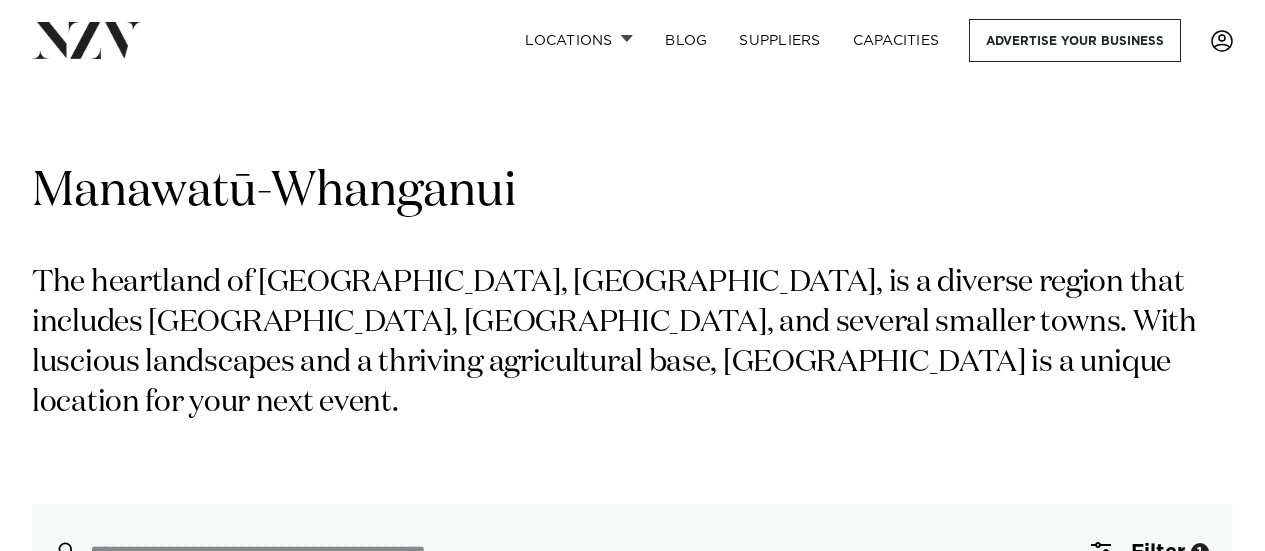 scroll, scrollTop: 0, scrollLeft: 0, axis: both 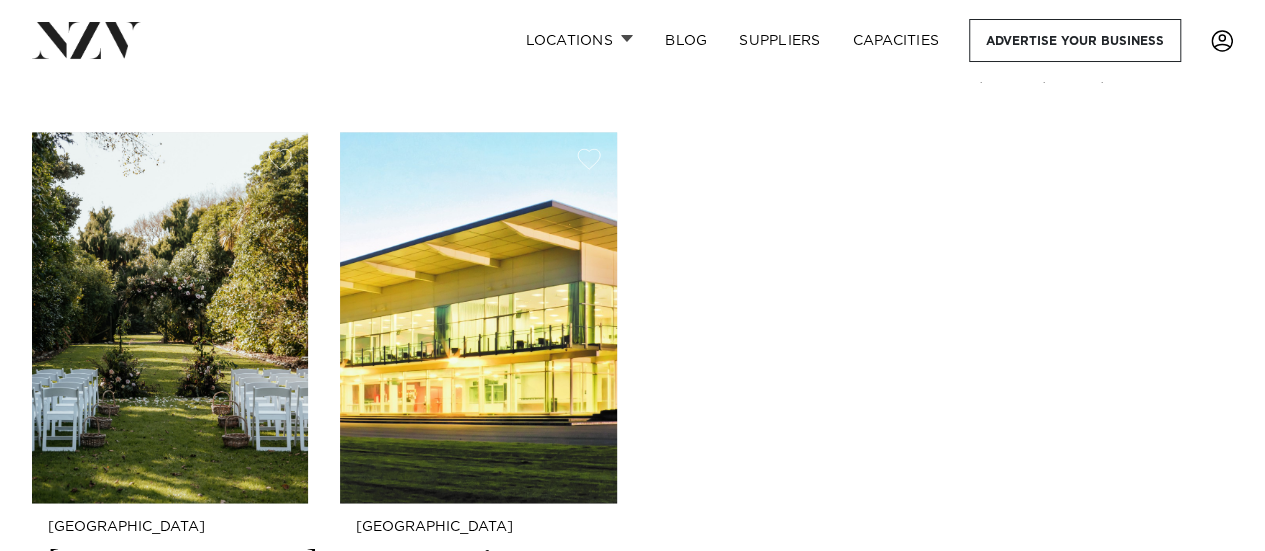 click on "Palmerston North
Palmy Conference Centre
Palmy Conference + Function Centre is a sophisticated and innovative venue that will set you up for success.
600
350
550
15
Manawatū-Whanganui
Caccia Birch House" at bounding box center (632, 117) 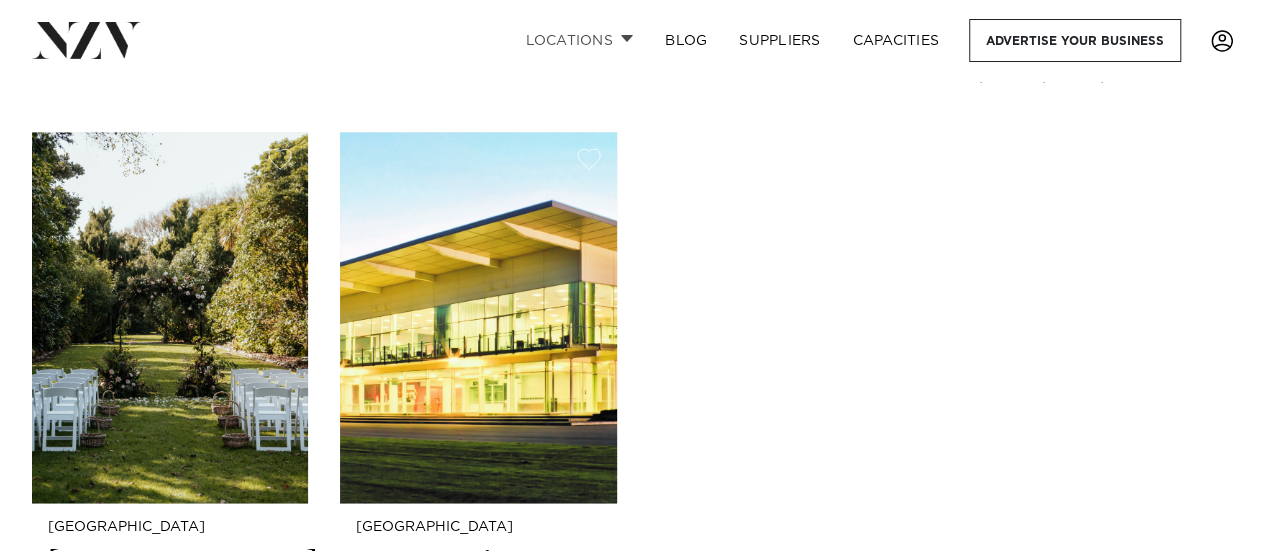 click on "Locations" at bounding box center (579, 40) 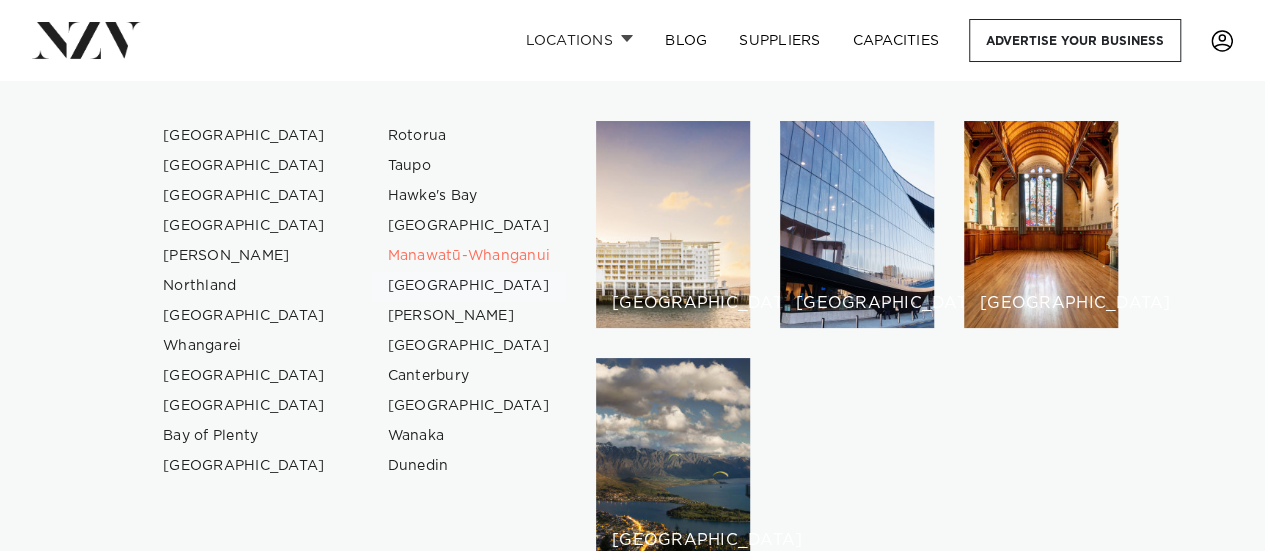 click on "[GEOGRAPHIC_DATA]" at bounding box center (469, 286) 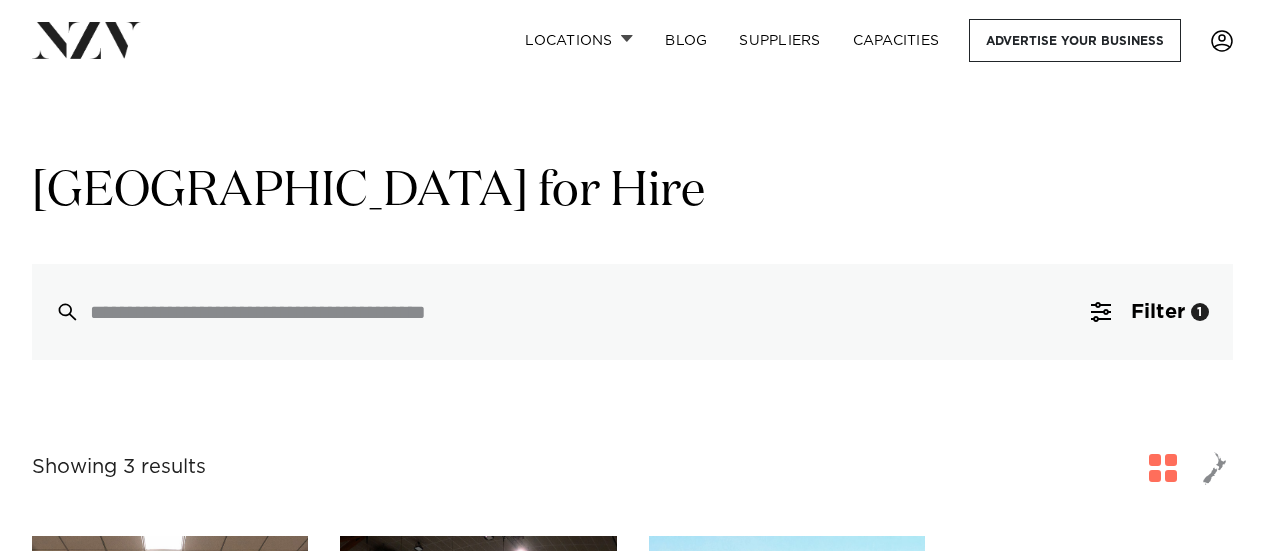 scroll, scrollTop: 0, scrollLeft: 0, axis: both 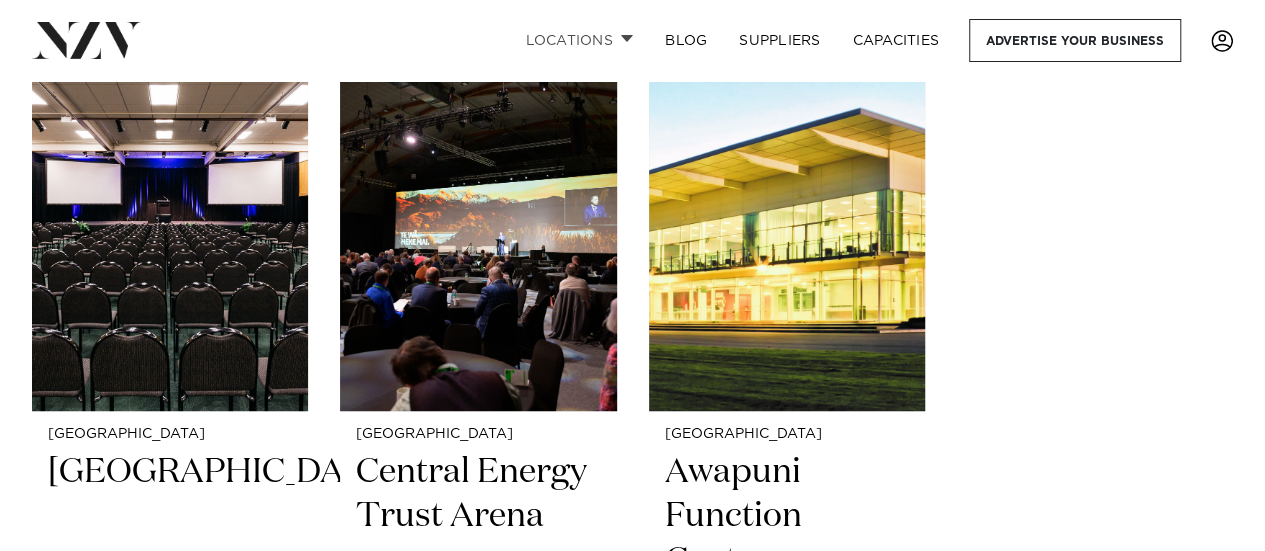 click on "Locations" at bounding box center [579, 40] 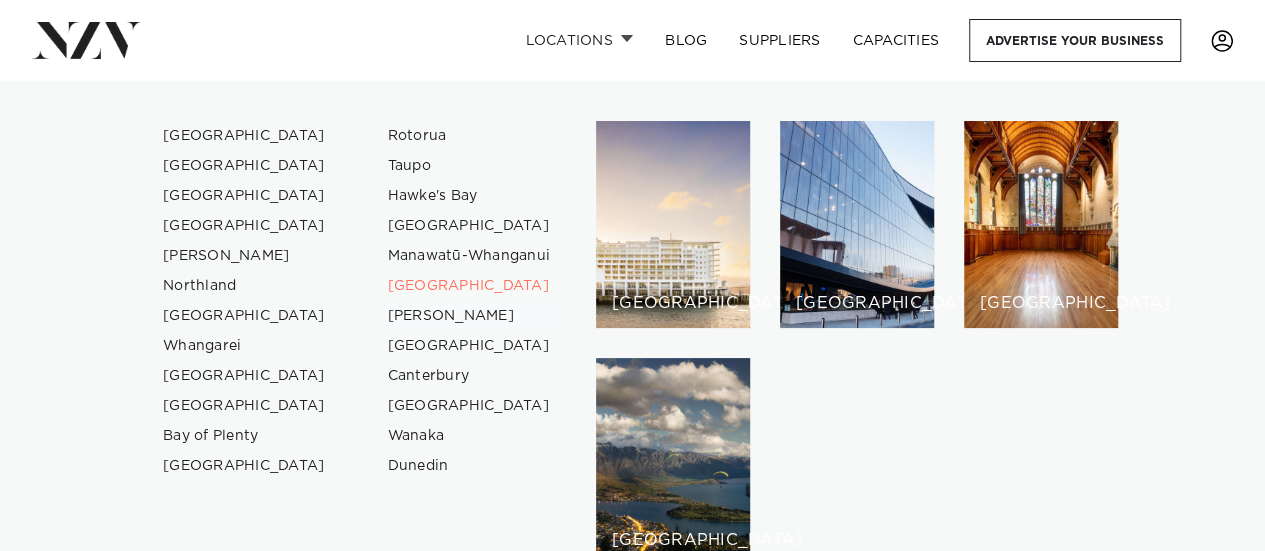 click on "[PERSON_NAME]" at bounding box center [469, 316] 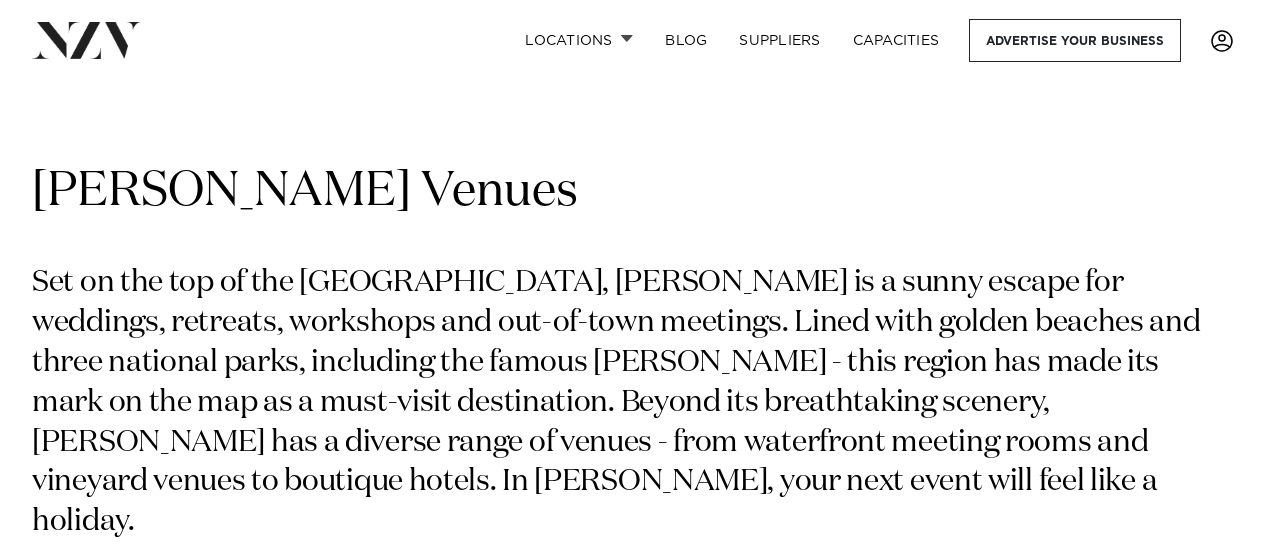 scroll, scrollTop: 263, scrollLeft: 0, axis: vertical 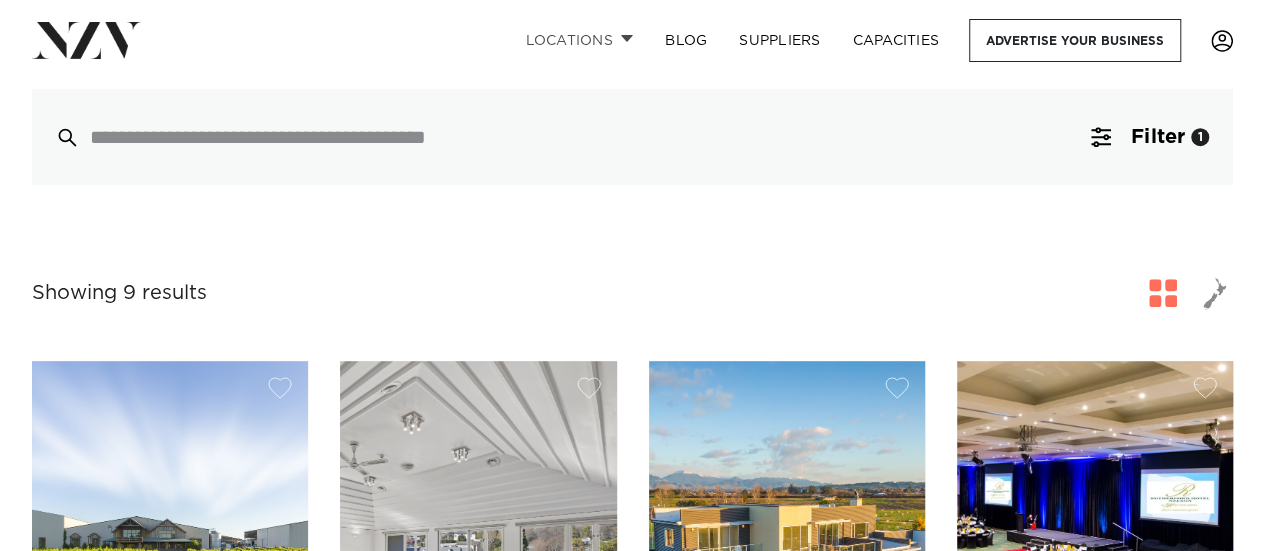 click on "Locations" at bounding box center [579, 40] 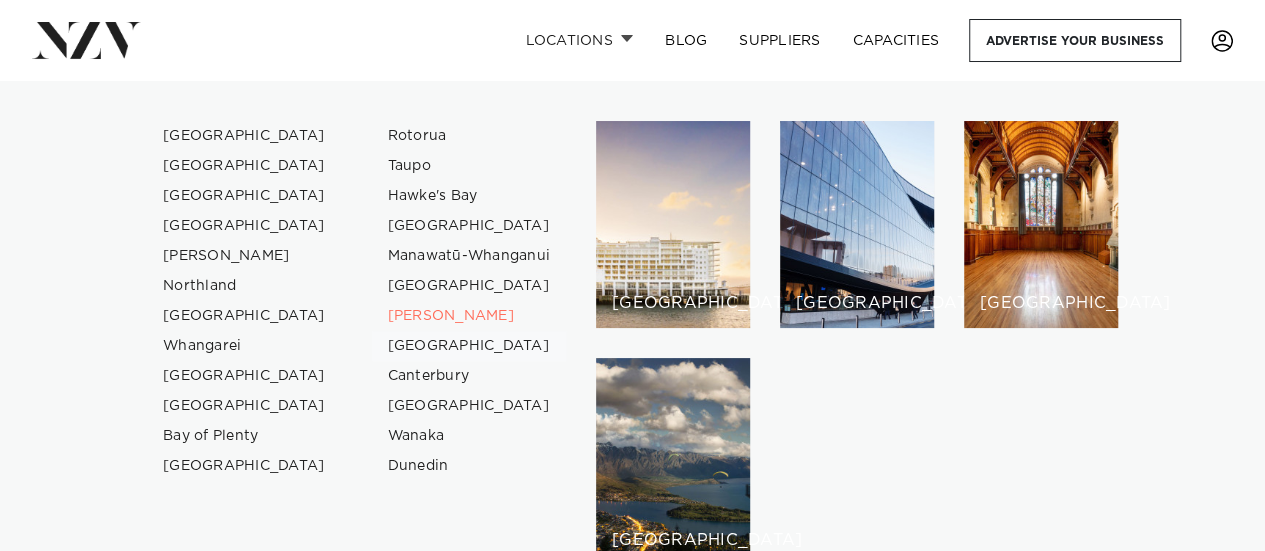 click on "[GEOGRAPHIC_DATA]" at bounding box center (469, 346) 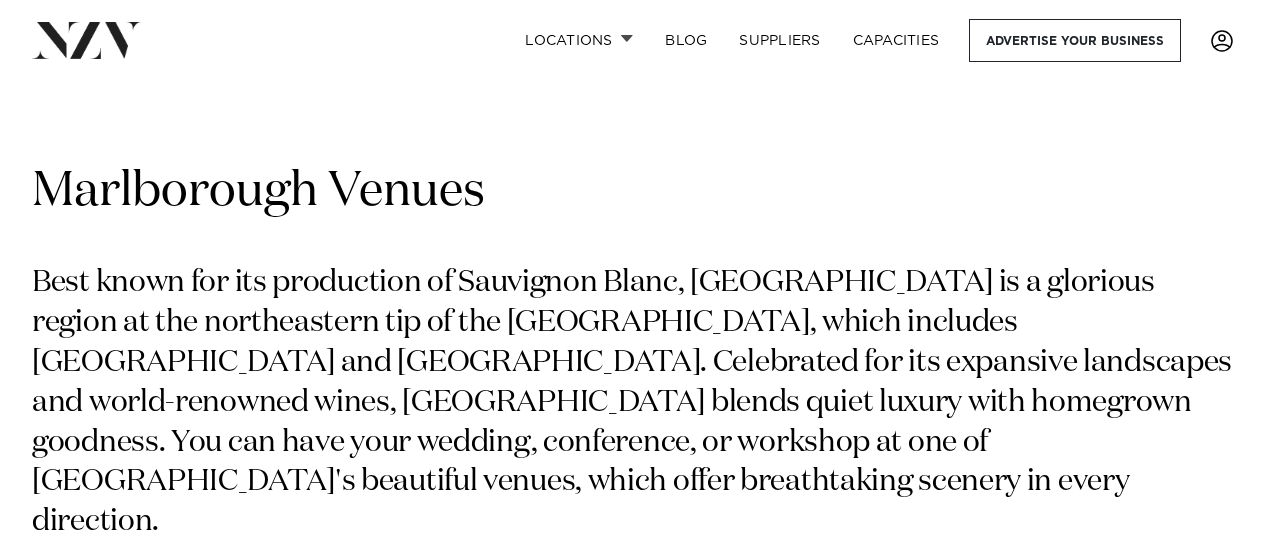 scroll, scrollTop: 0, scrollLeft: 0, axis: both 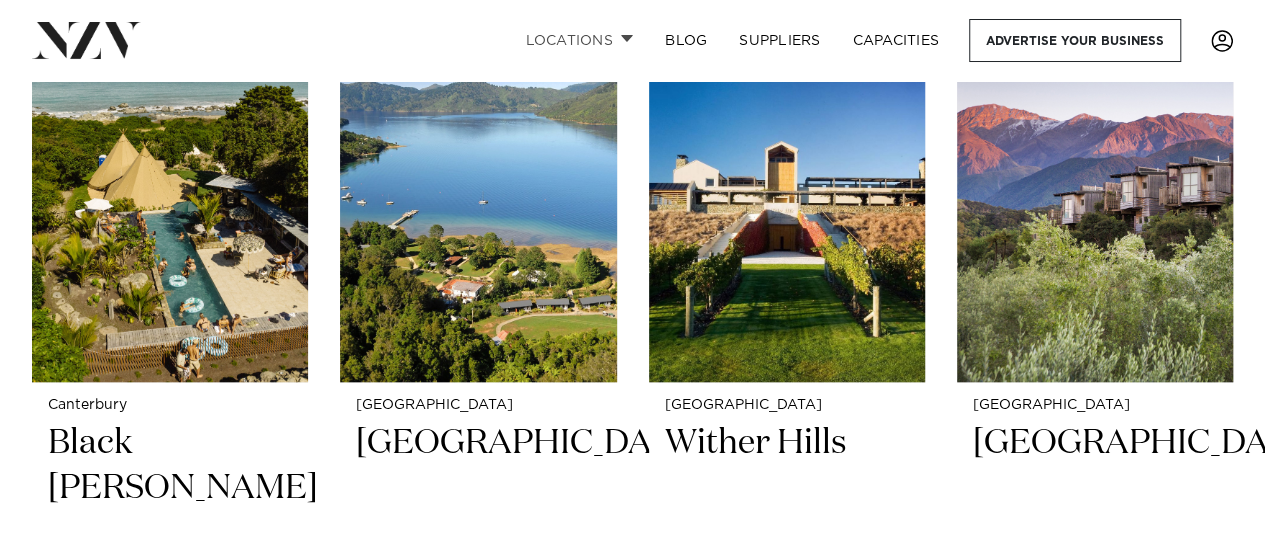 click on "Locations" at bounding box center [579, 40] 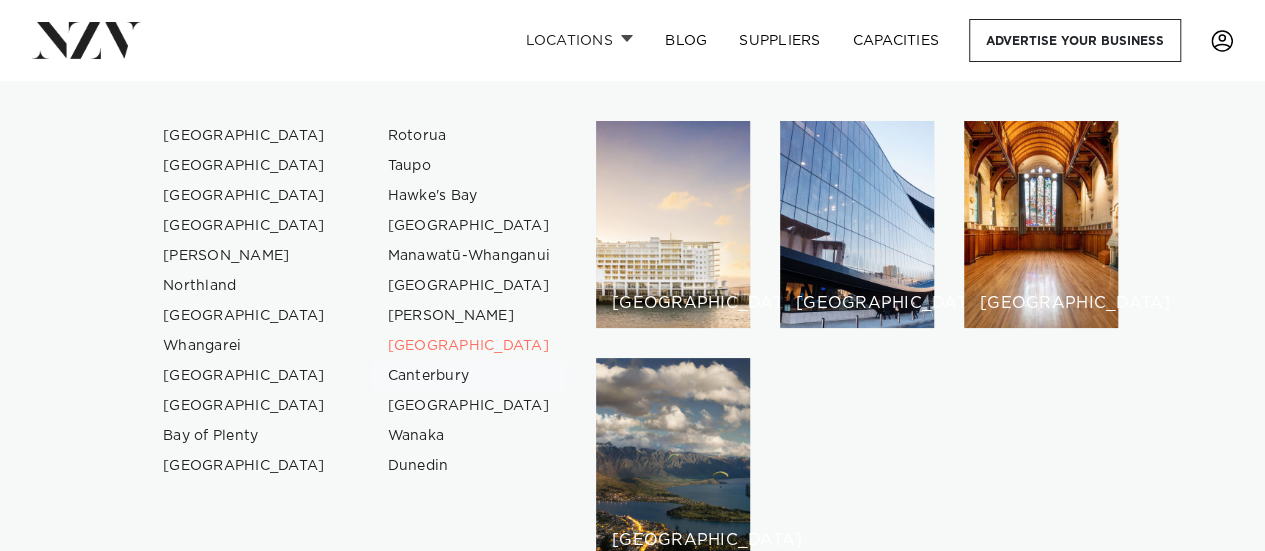 click on "Canterbury" at bounding box center (469, 376) 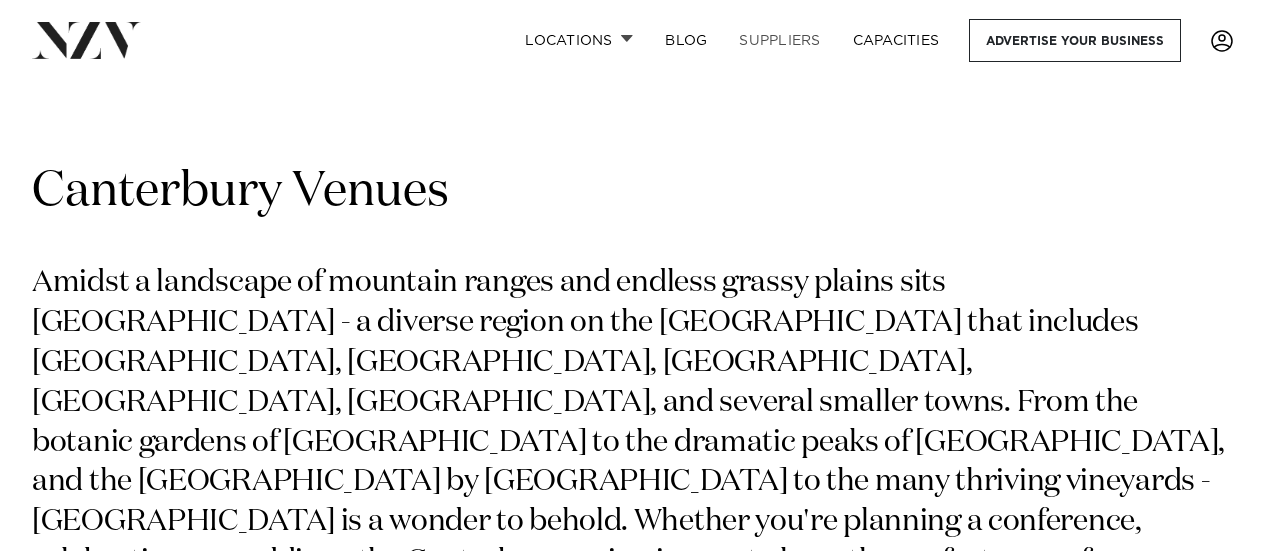 scroll, scrollTop: 0, scrollLeft: 0, axis: both 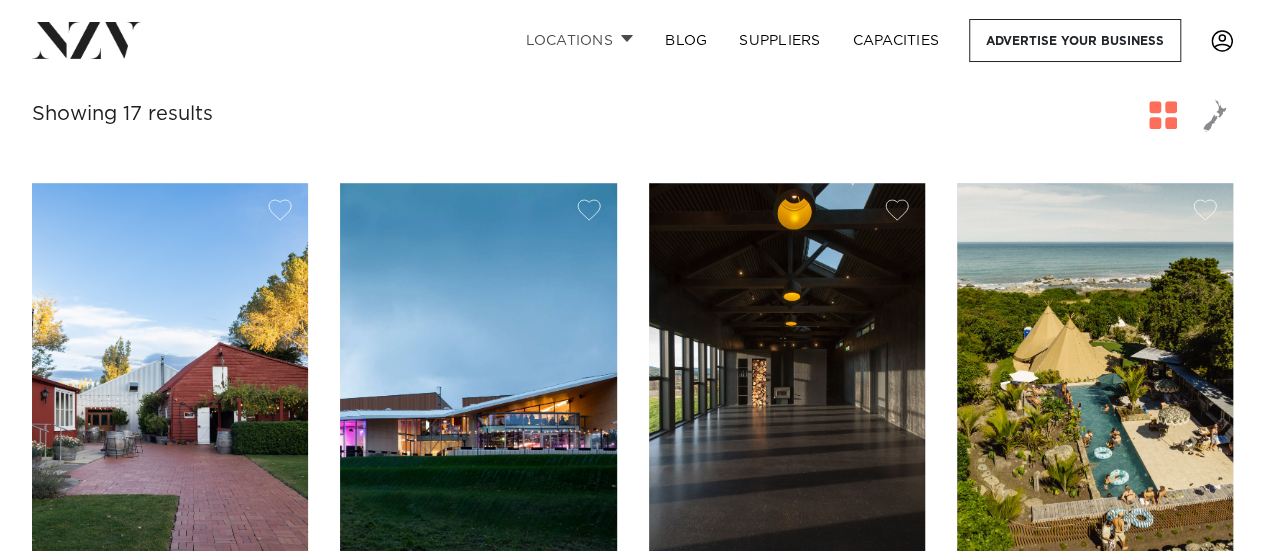 click on "Locations" at bounding box center (579, 40) 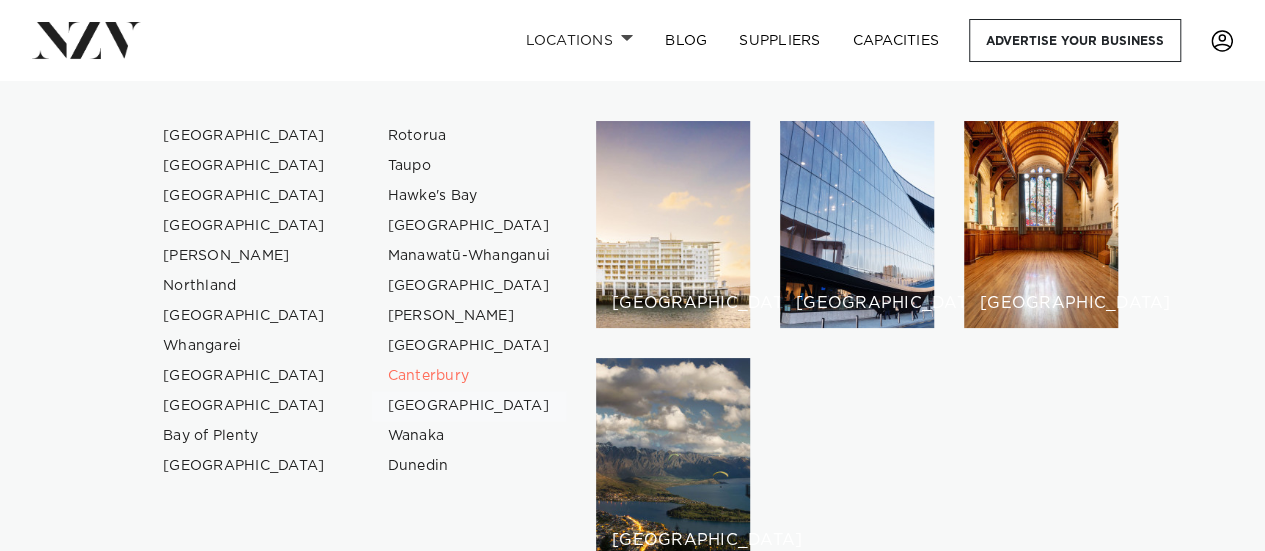 click on "[GEOGRAPHIC_DATA]" at bounding box center (469, 406) 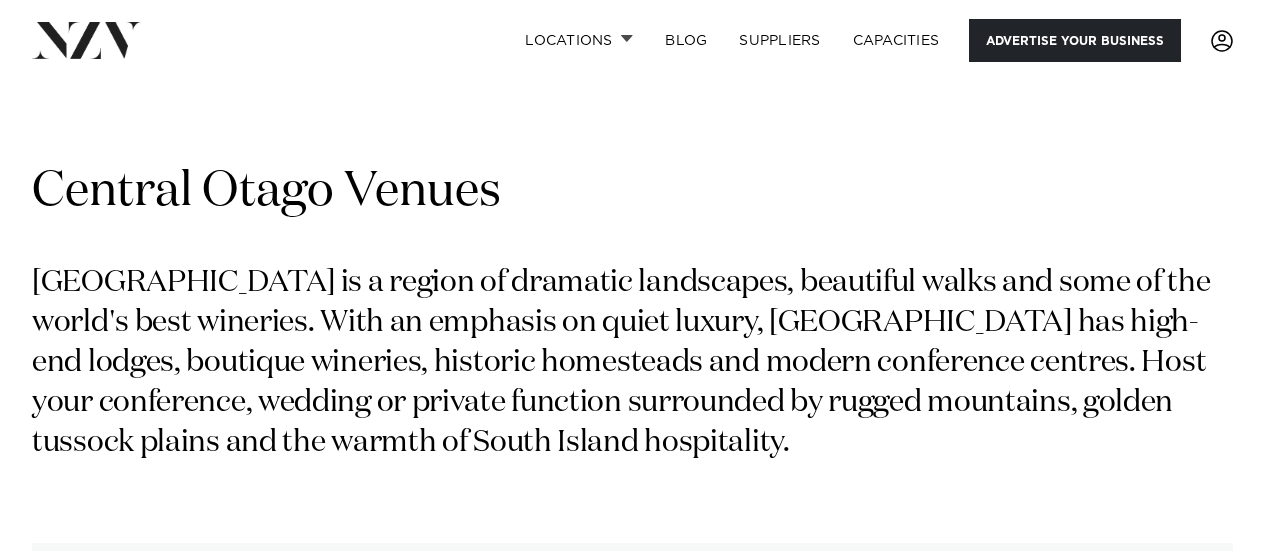 scroll, scrollTop: 0, scrollLeft: 0, axis: both 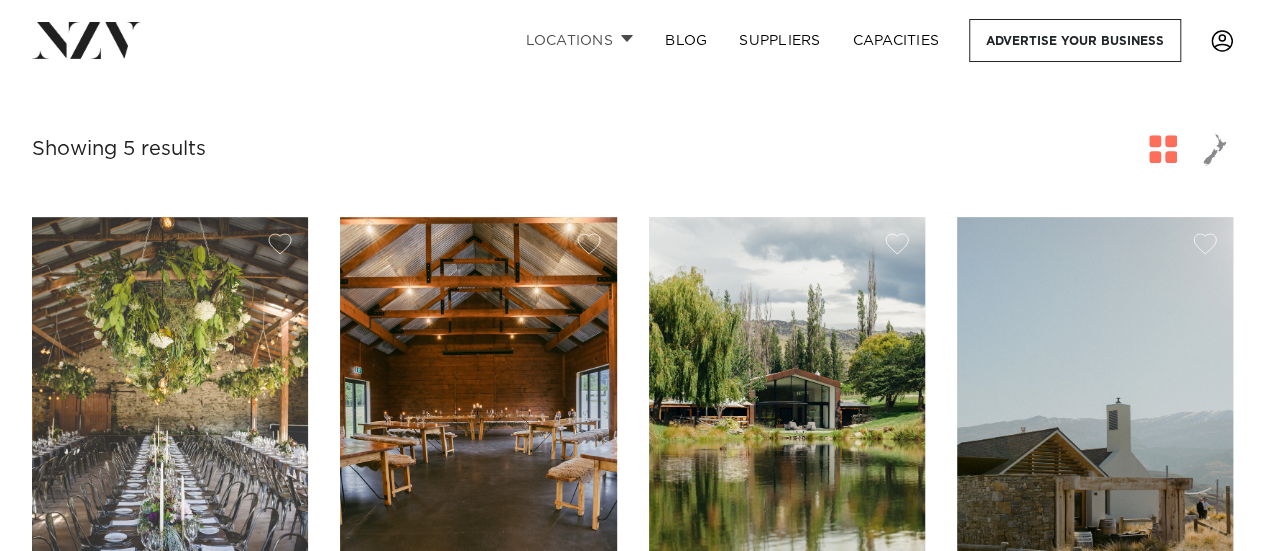 click on "Locations" at bounding box center (579, 40) 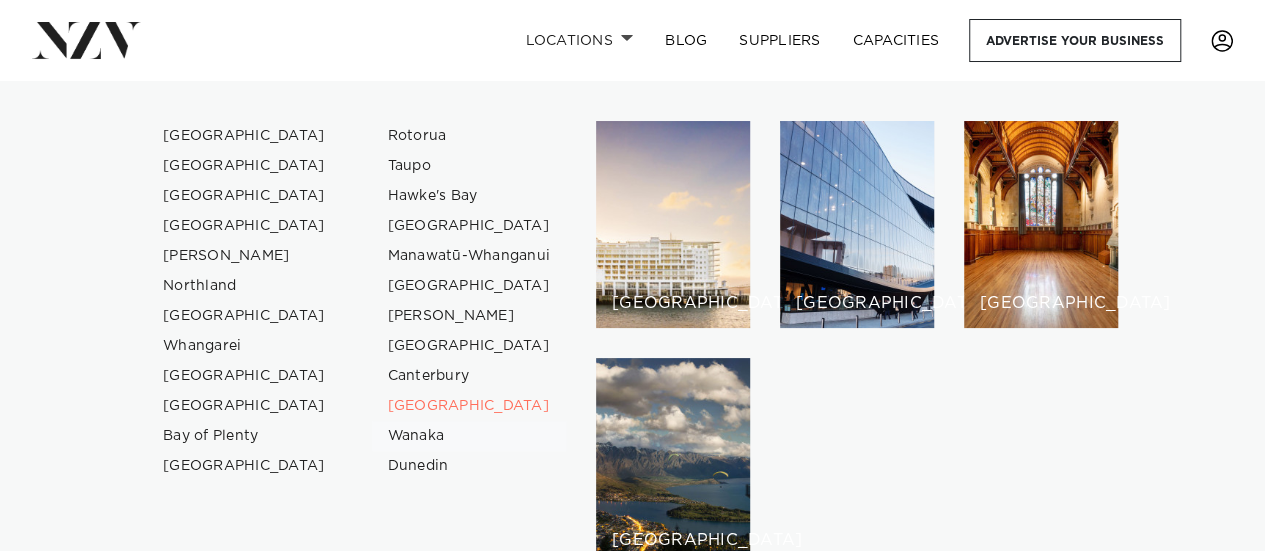 click on "Wanaka" at bounding box center (469, 436) 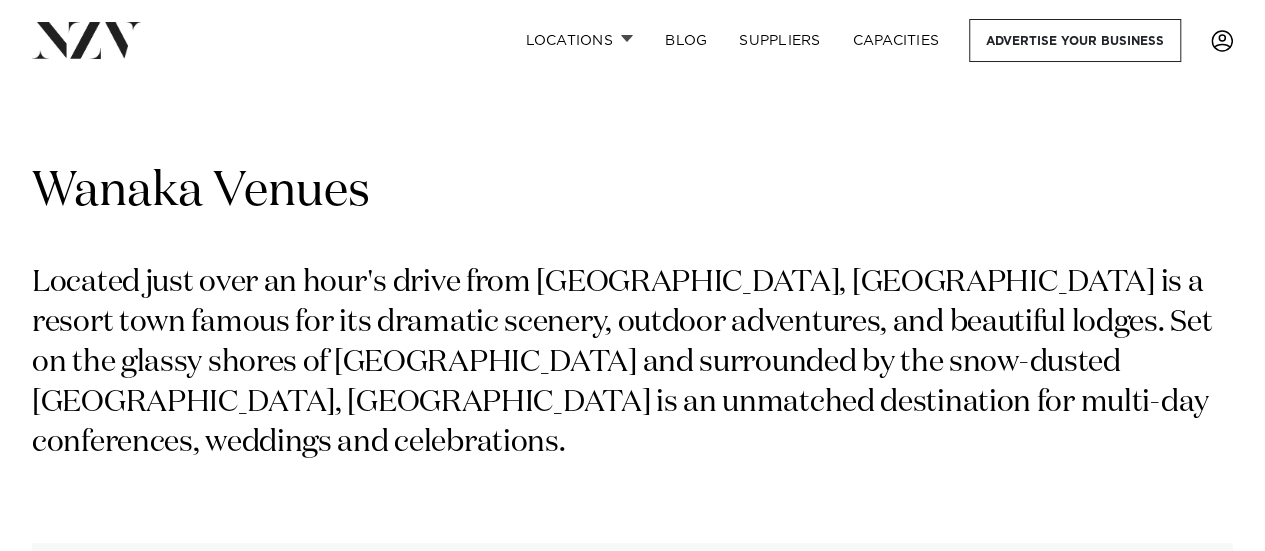 scroll, scrollTop: 436, scrollLeft: 0, axis: vertical 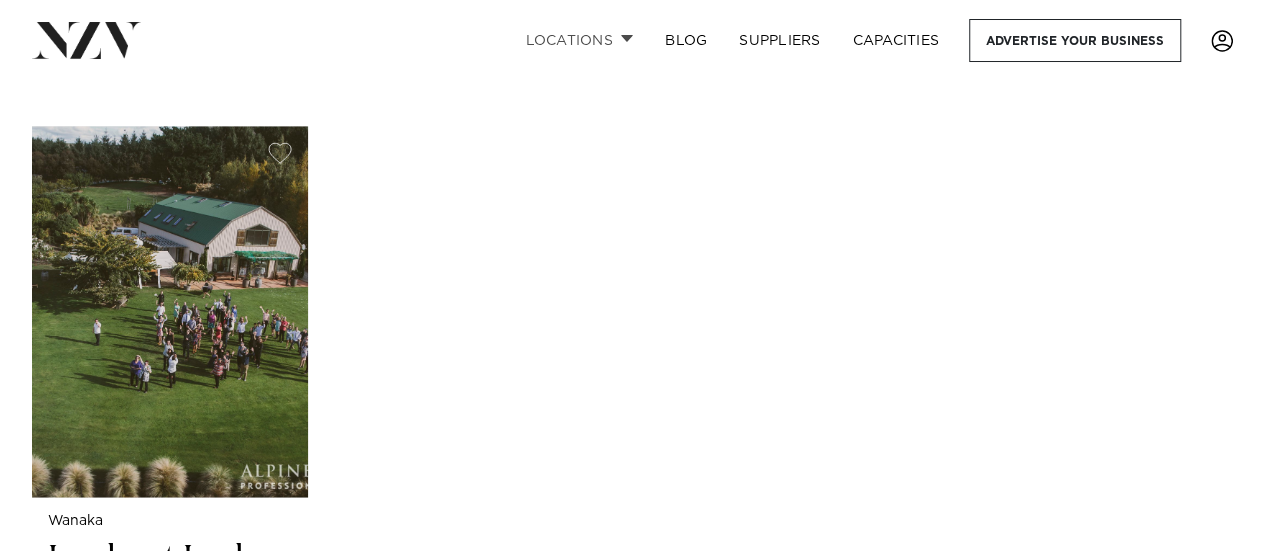 click on "Locations" at bounding box center [579, 40] 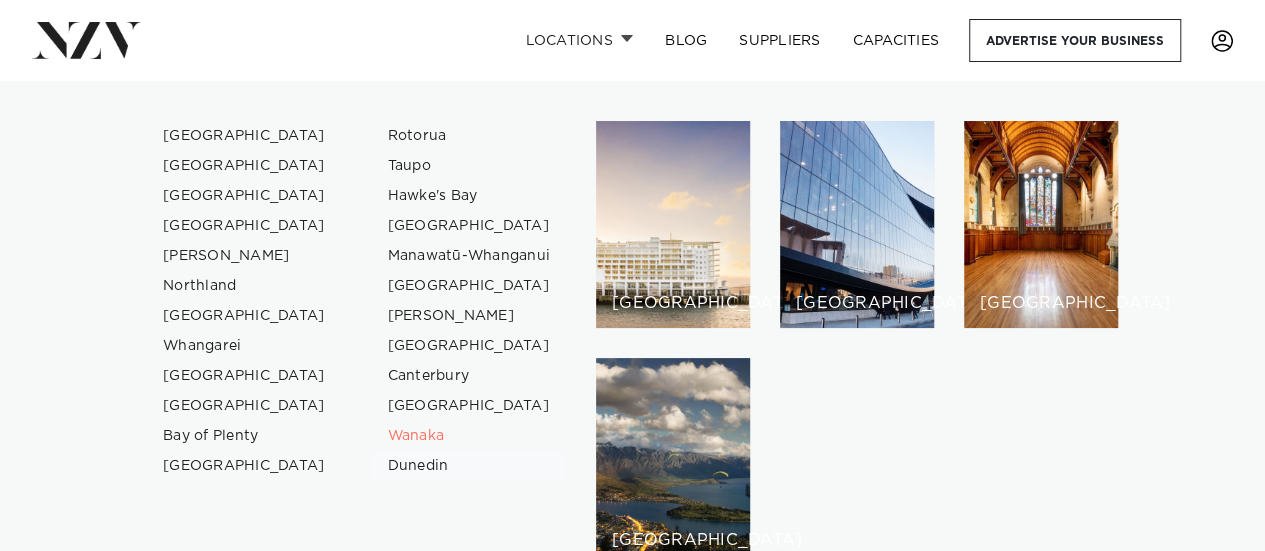 click on "Dunedin" at bounding box center (469, 466) 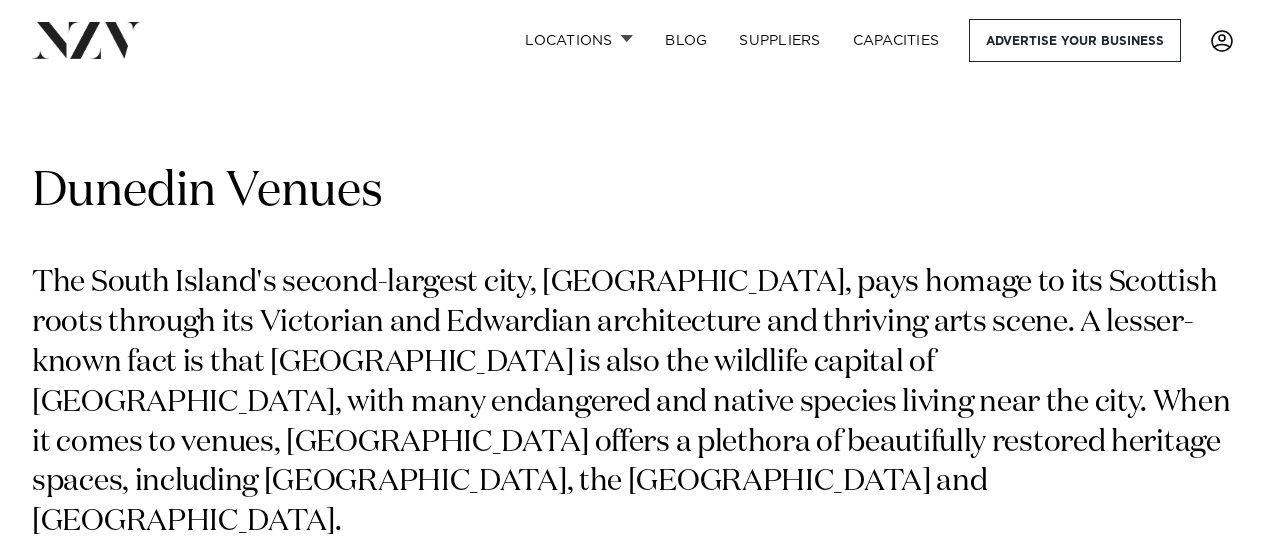 scroll, scrollTop: 0, scrollLeft: 0, axis: both 